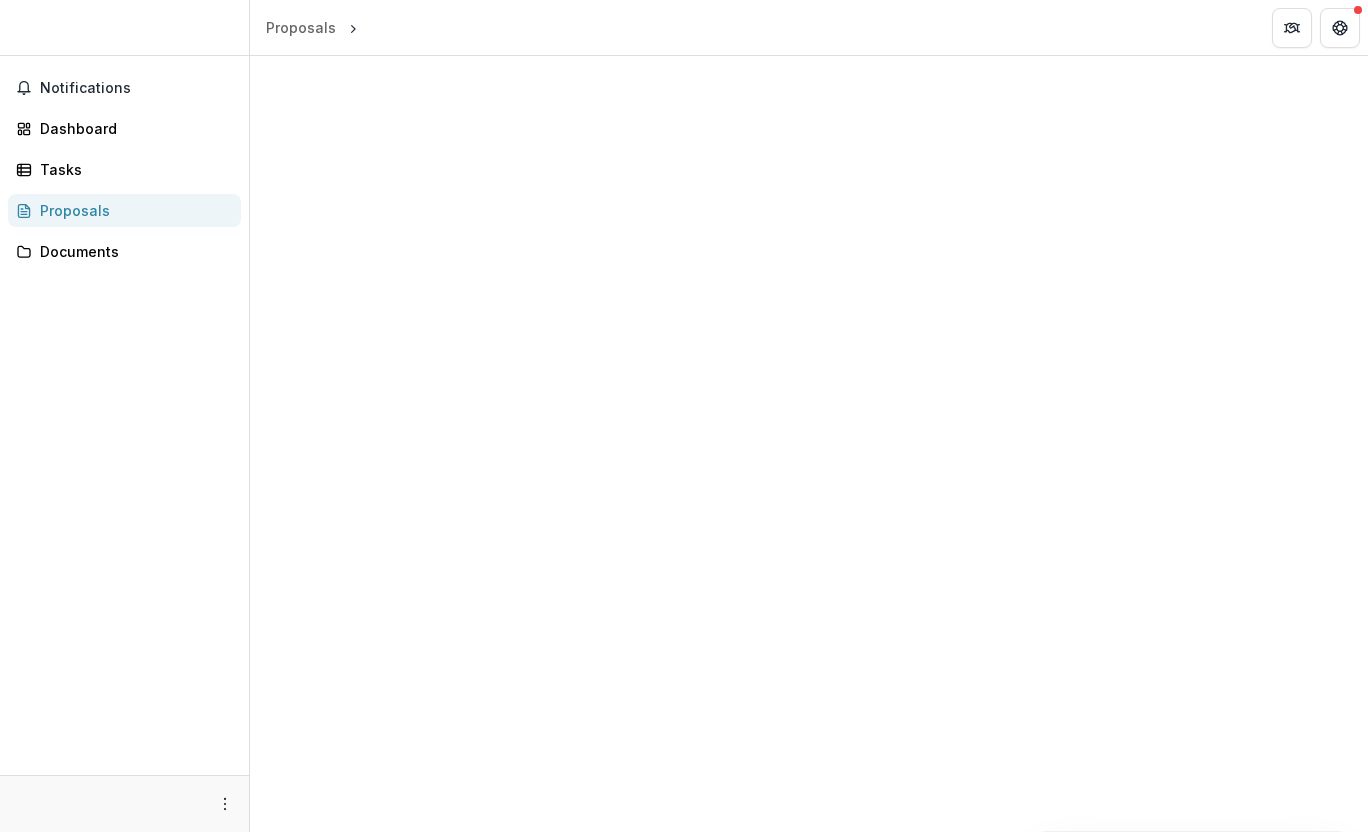 scroll, scrollTop: 0, scrollLeft: 0, axis: both 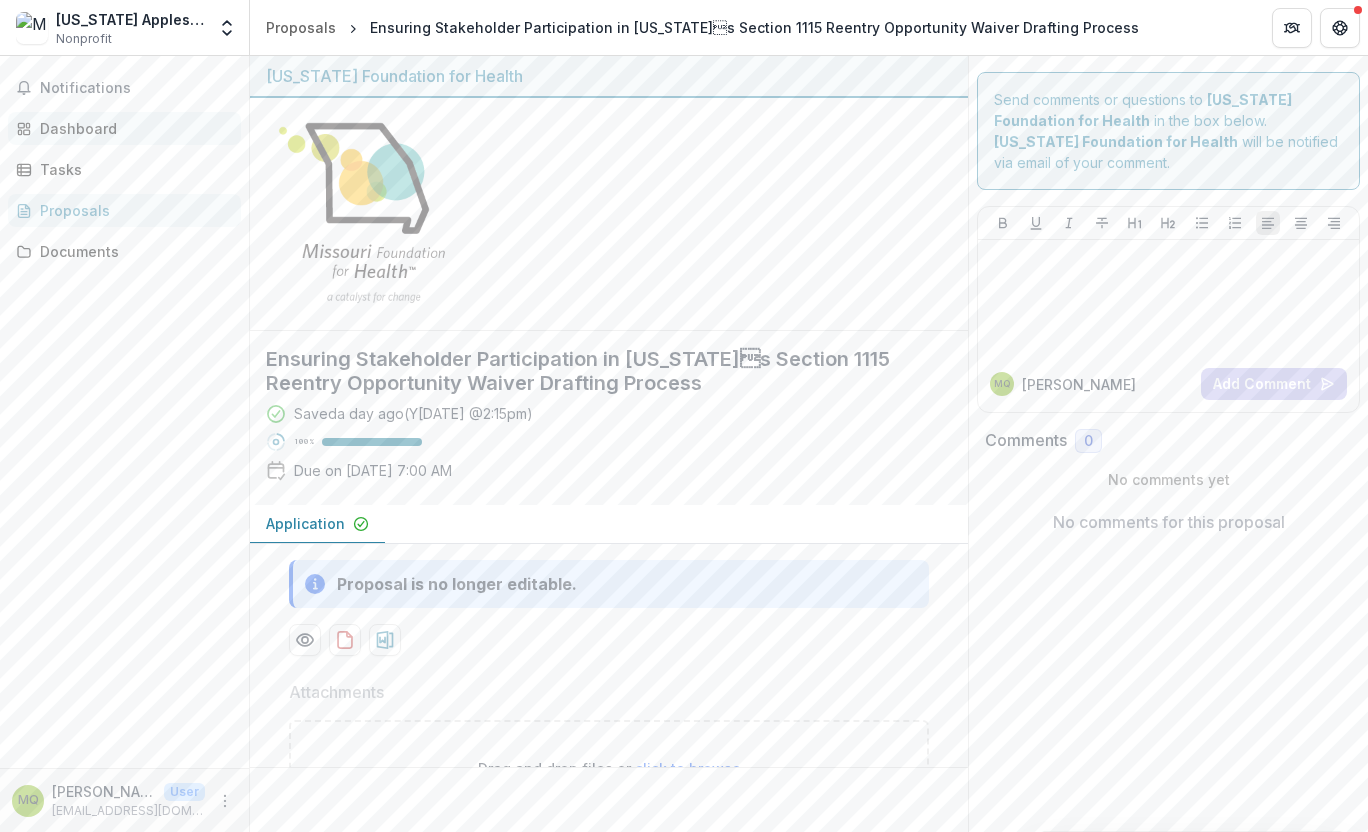 click on "Dashboard" at bounding box center [132, 128] 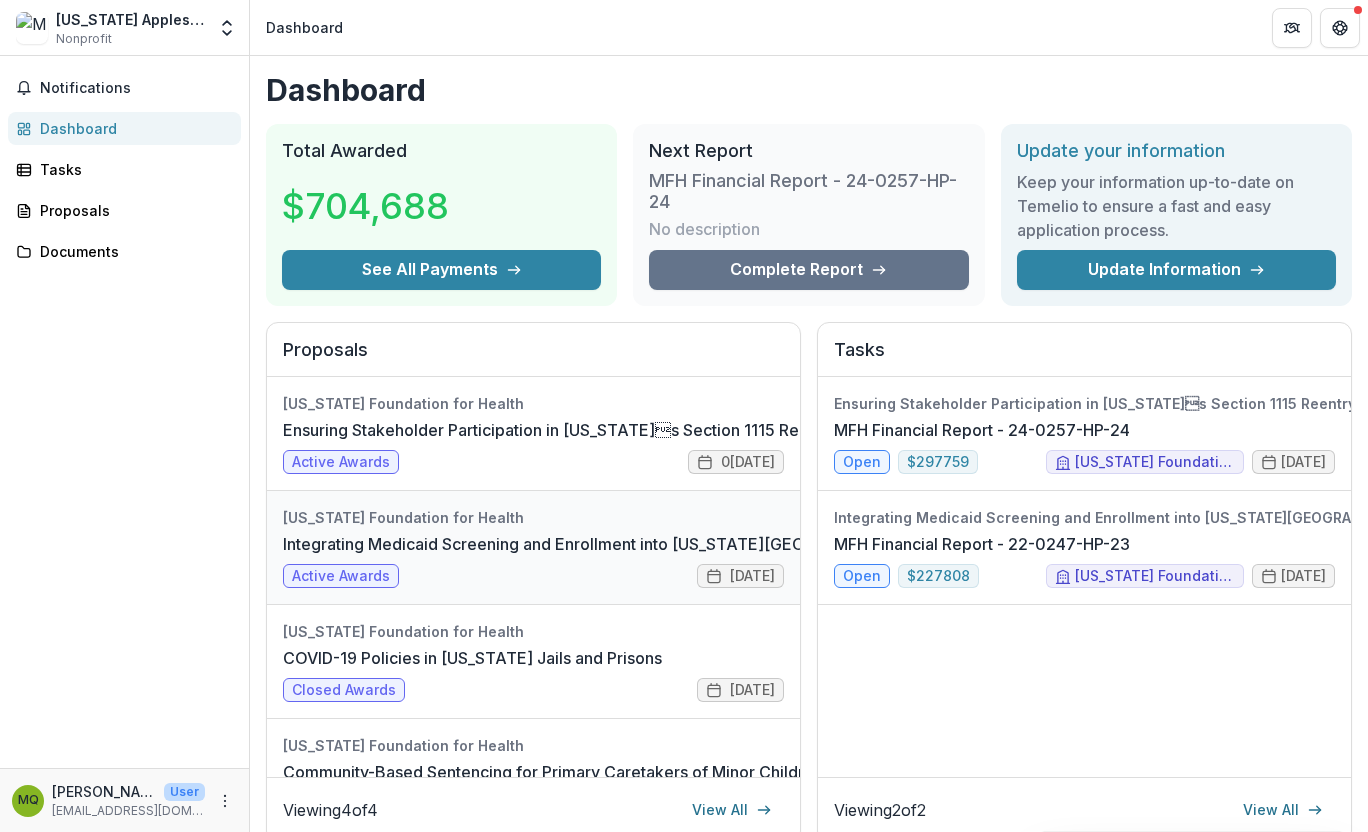 click on "Integrating Medicaid Screening and Enrollment into [US_STATE][GEOGRAPHIC_DATA] Jails" at bounding box center [626, 544] 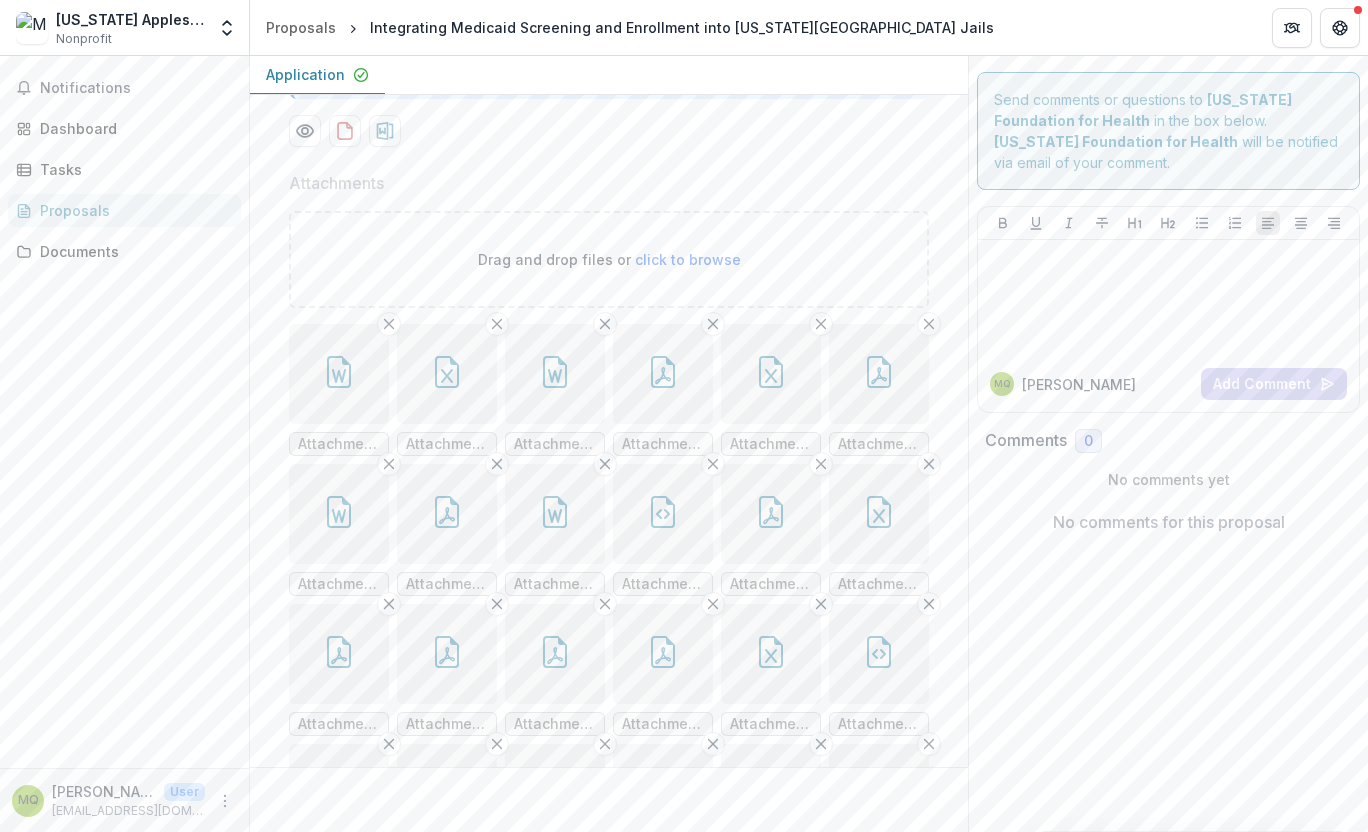 scroll, scrollTop: 556, scrollLeft: 0, axis: vertical 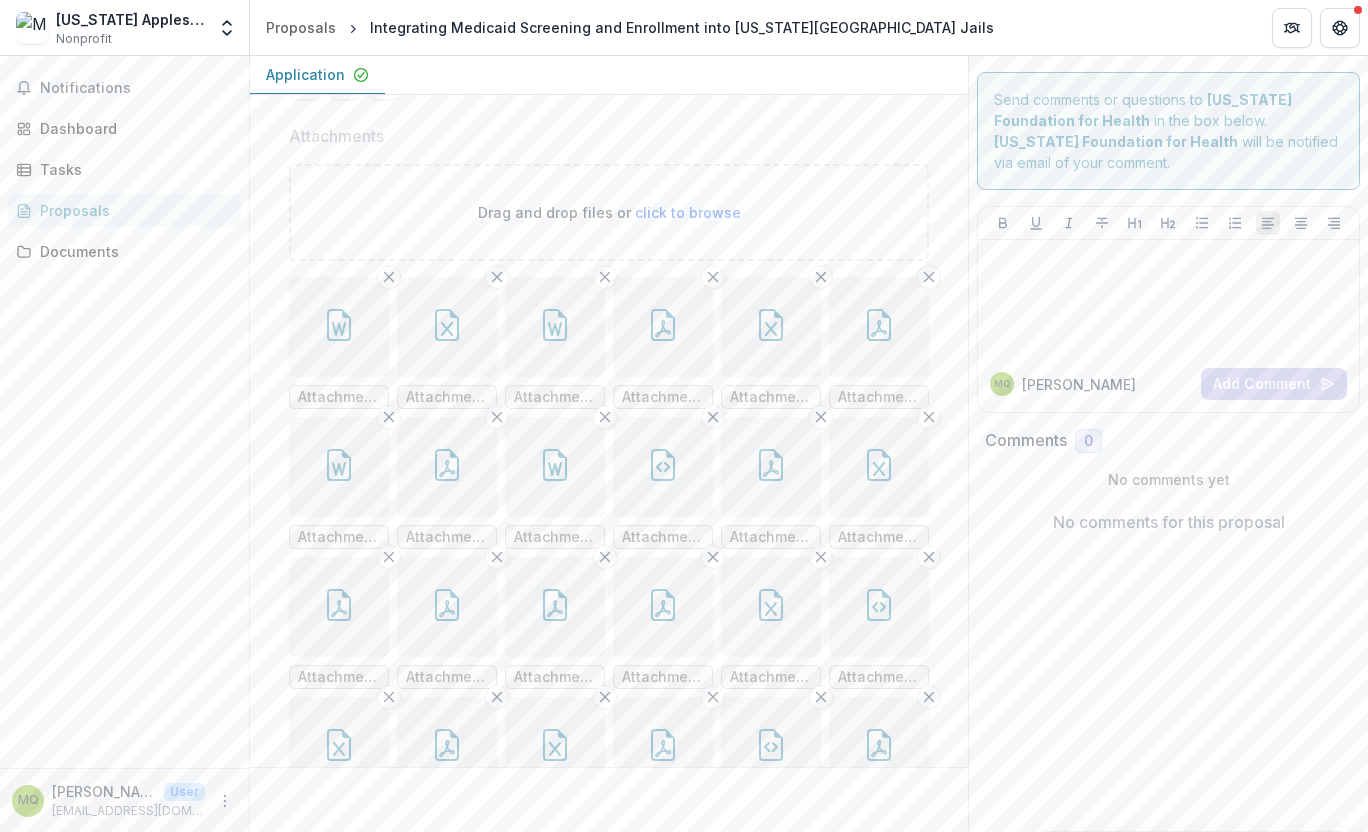 click at bounding box center (339, 327) 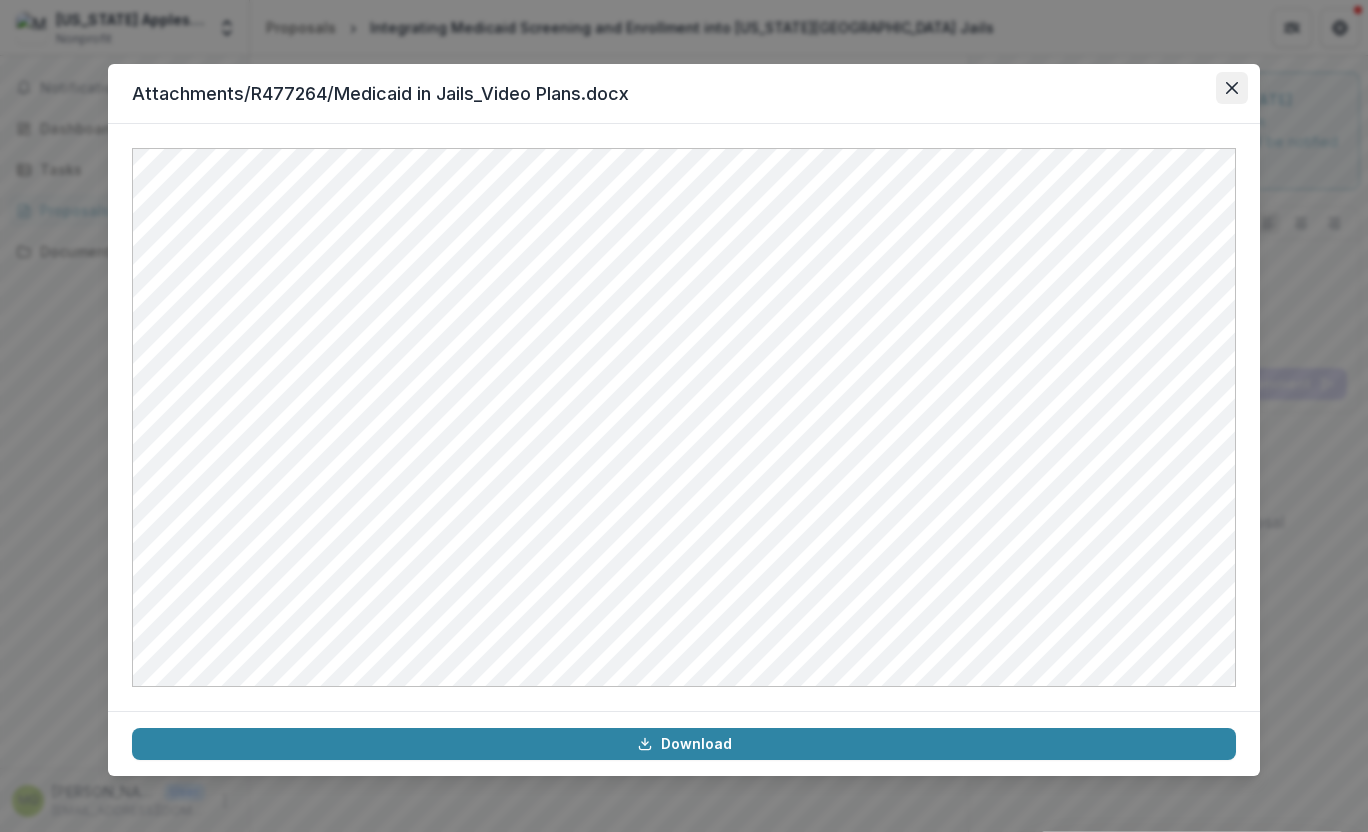 click at bounding box center (1232, 88) 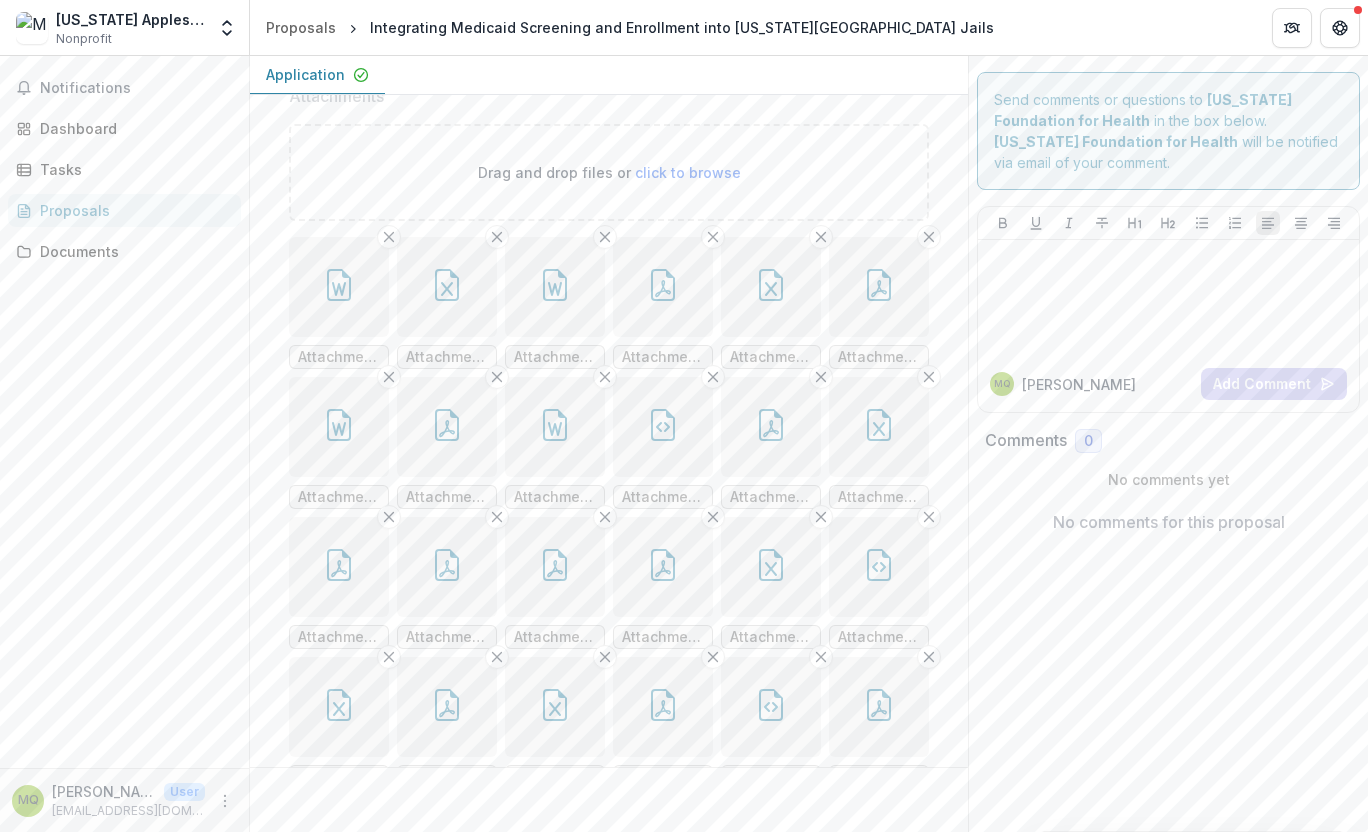 scroll, scrollTop: 600, scrollLeft: 0, axis: vertical 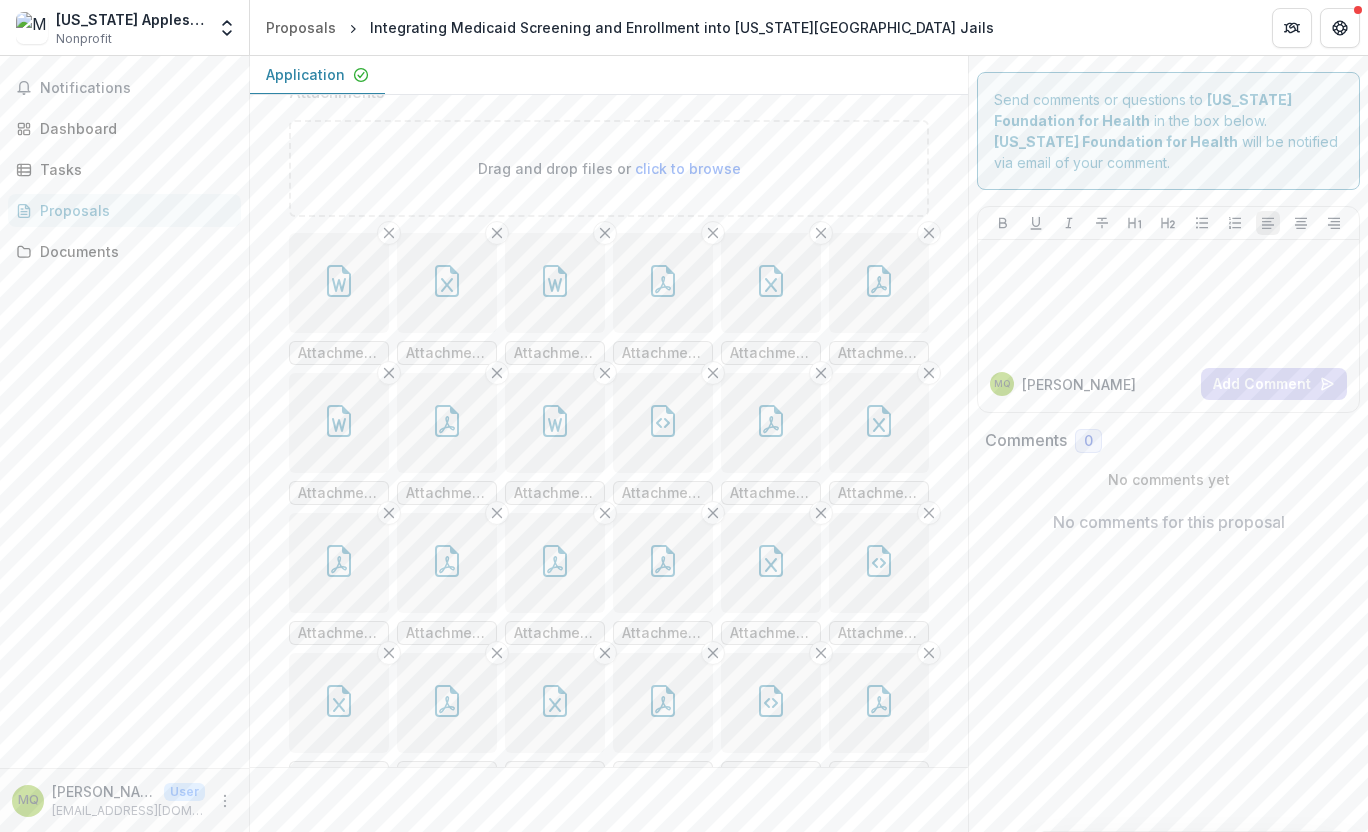 click at bounding box center (447, 283) 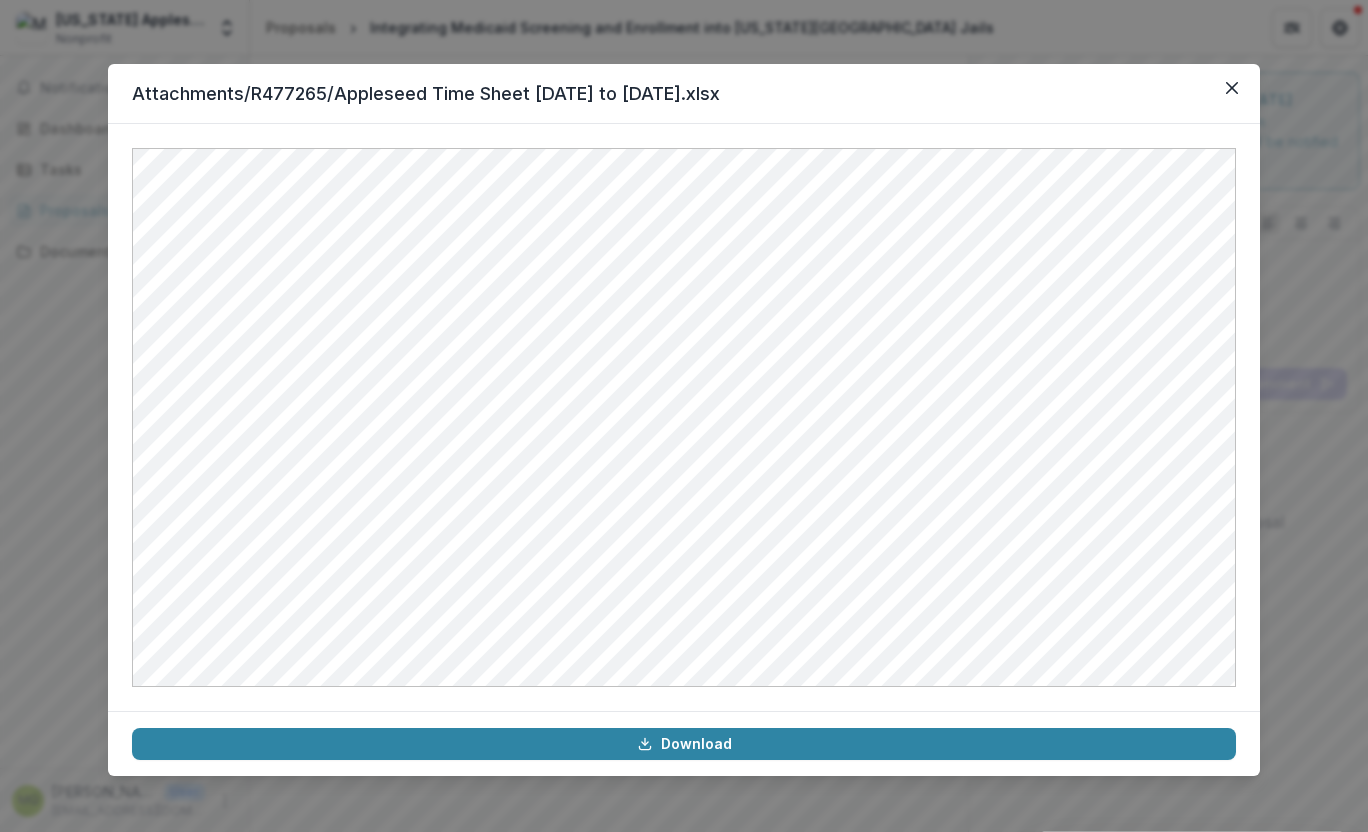 type 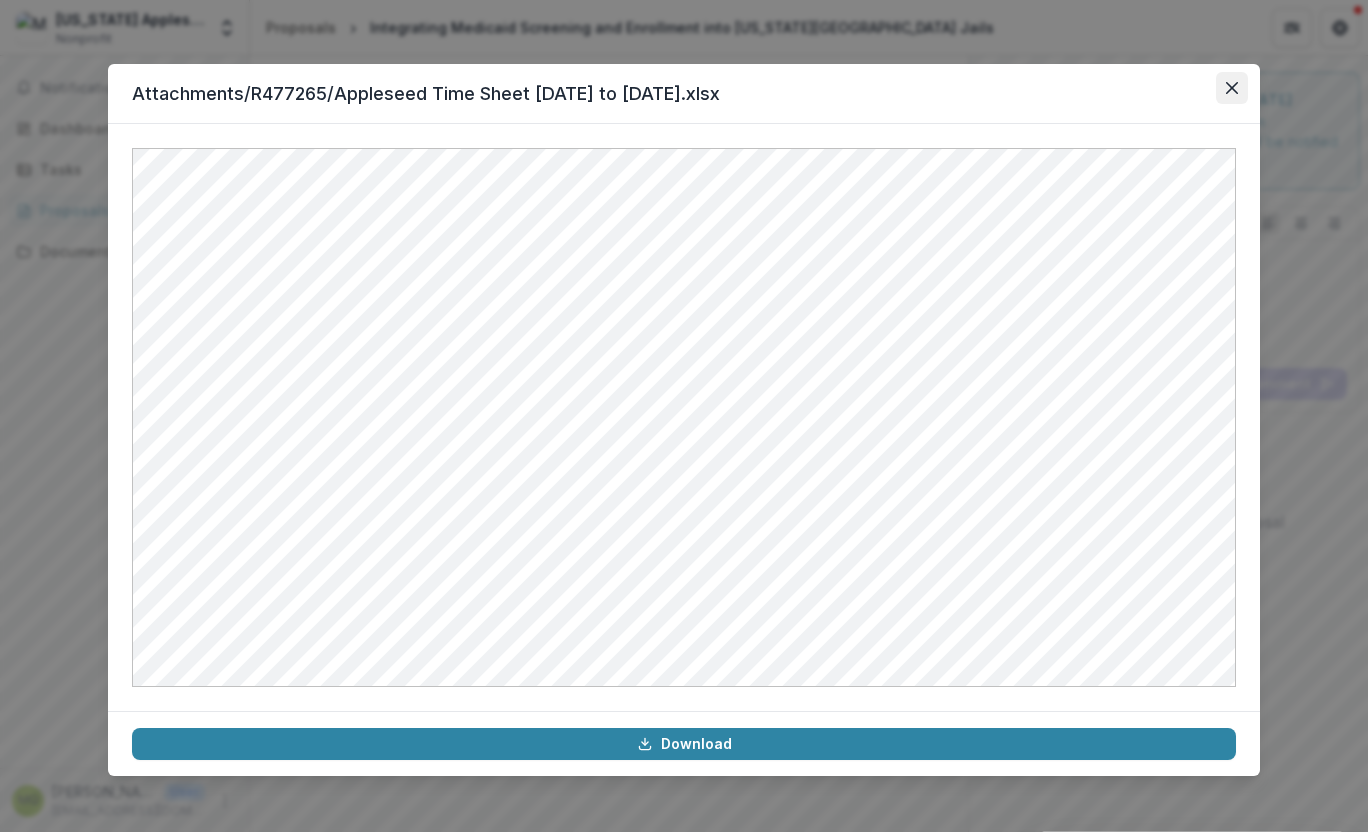 click at bounding box center [1232, 88] 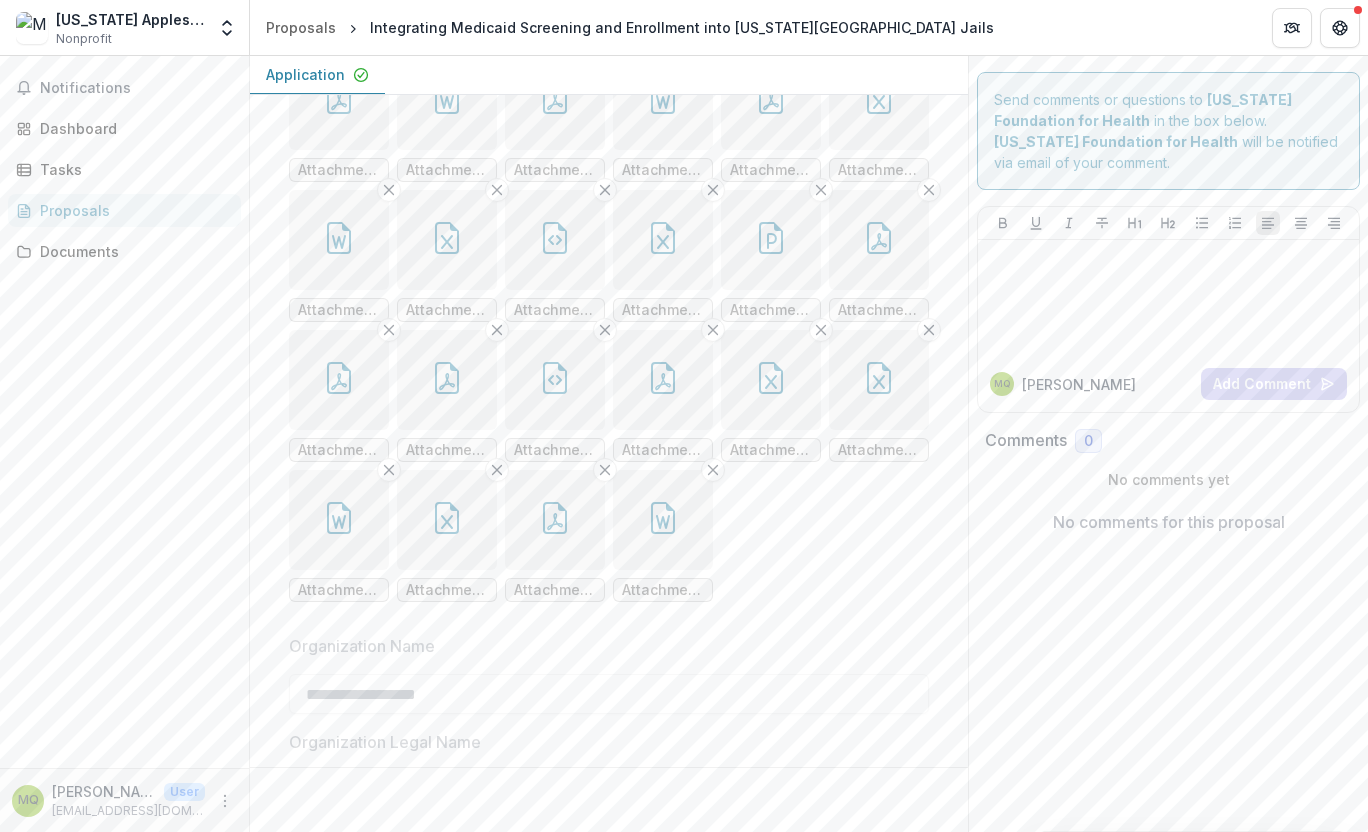 scroll, scrollTop: 1329, scrollLeft: 0, axis: vertical 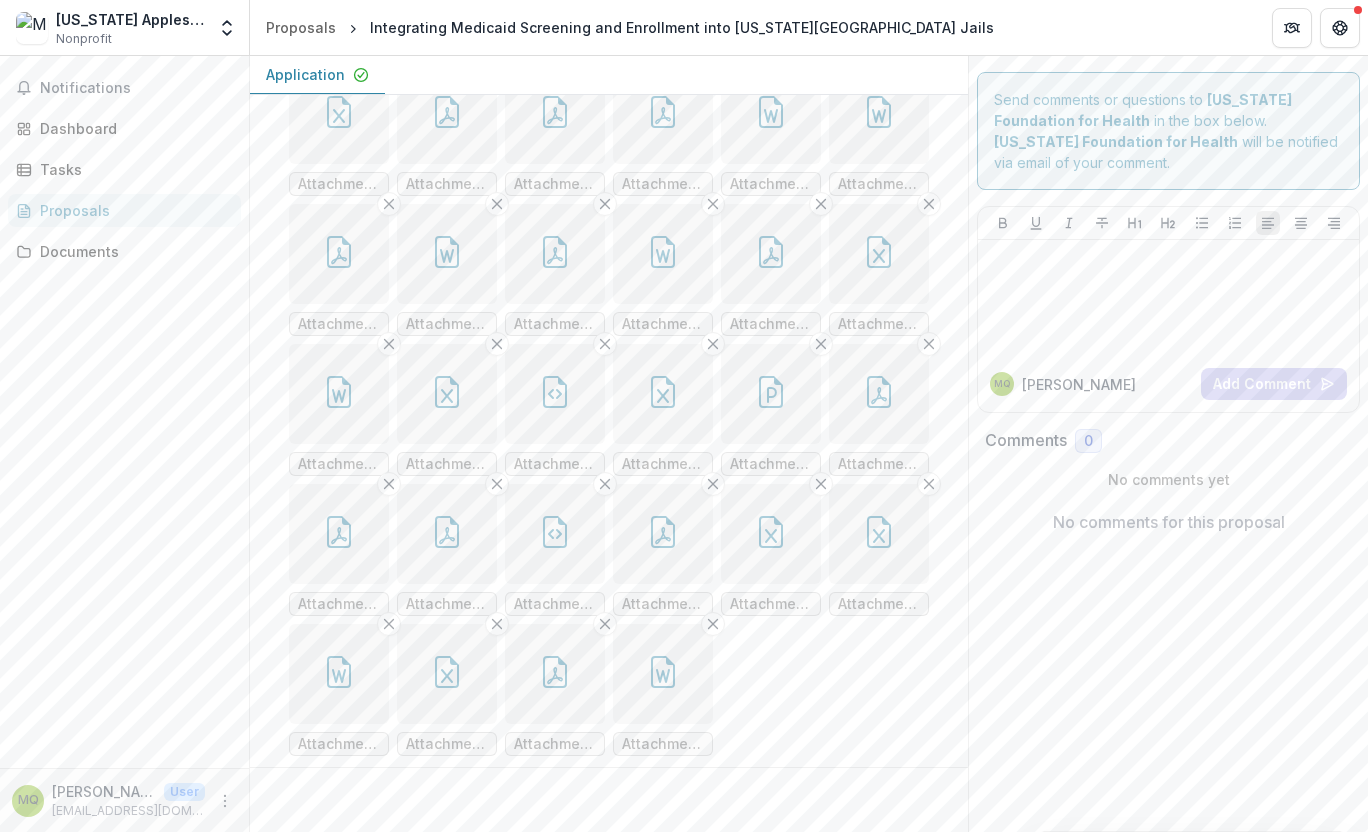 click 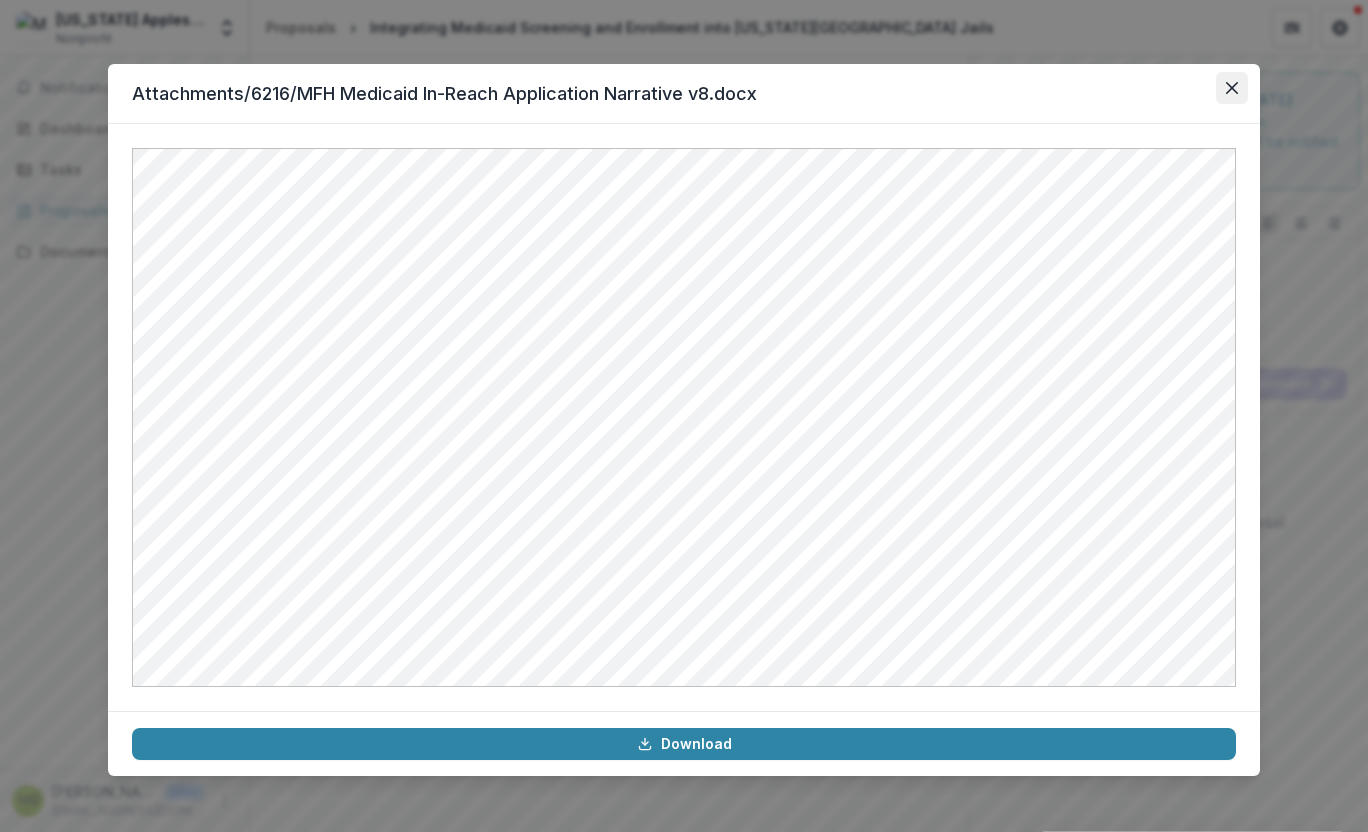 click at bounding box center (1232, 88) 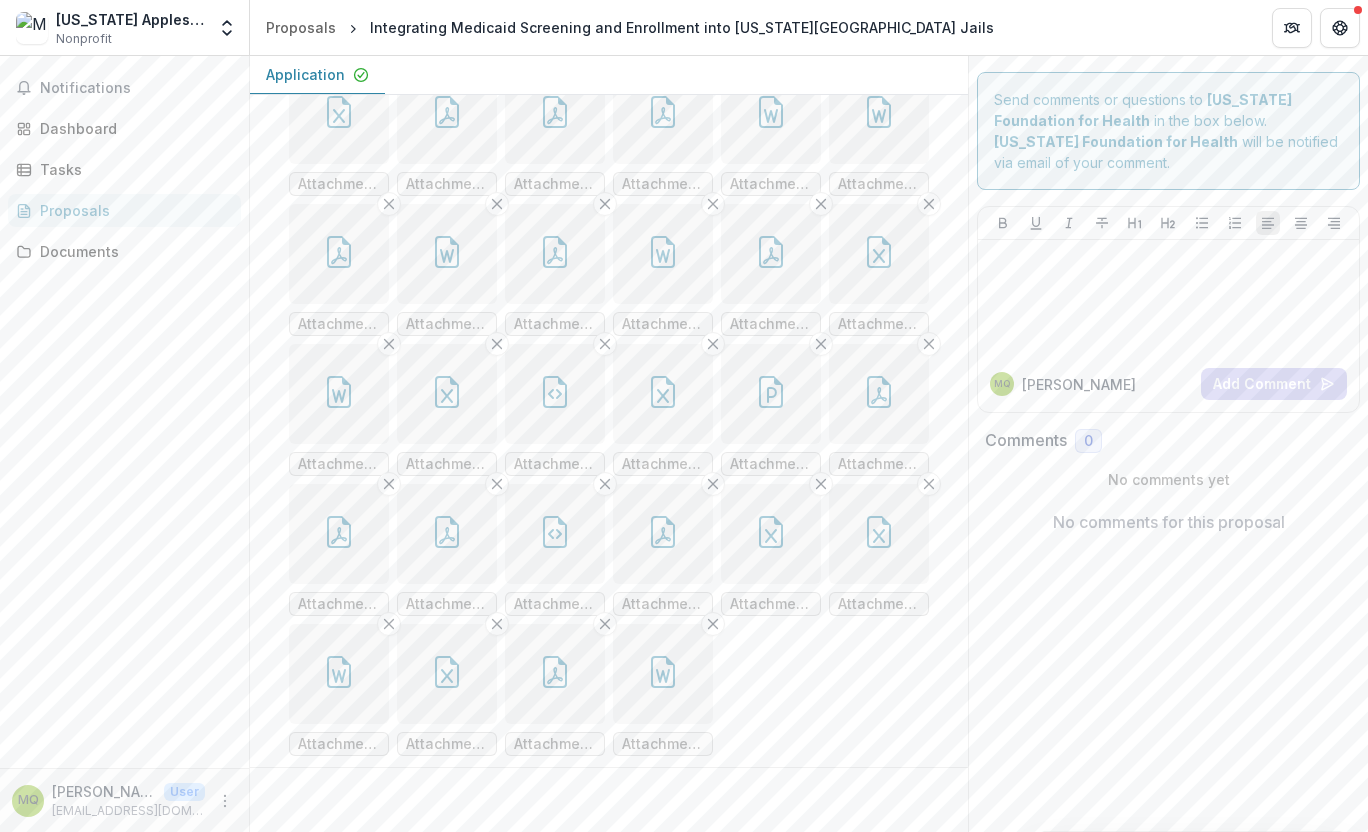 click 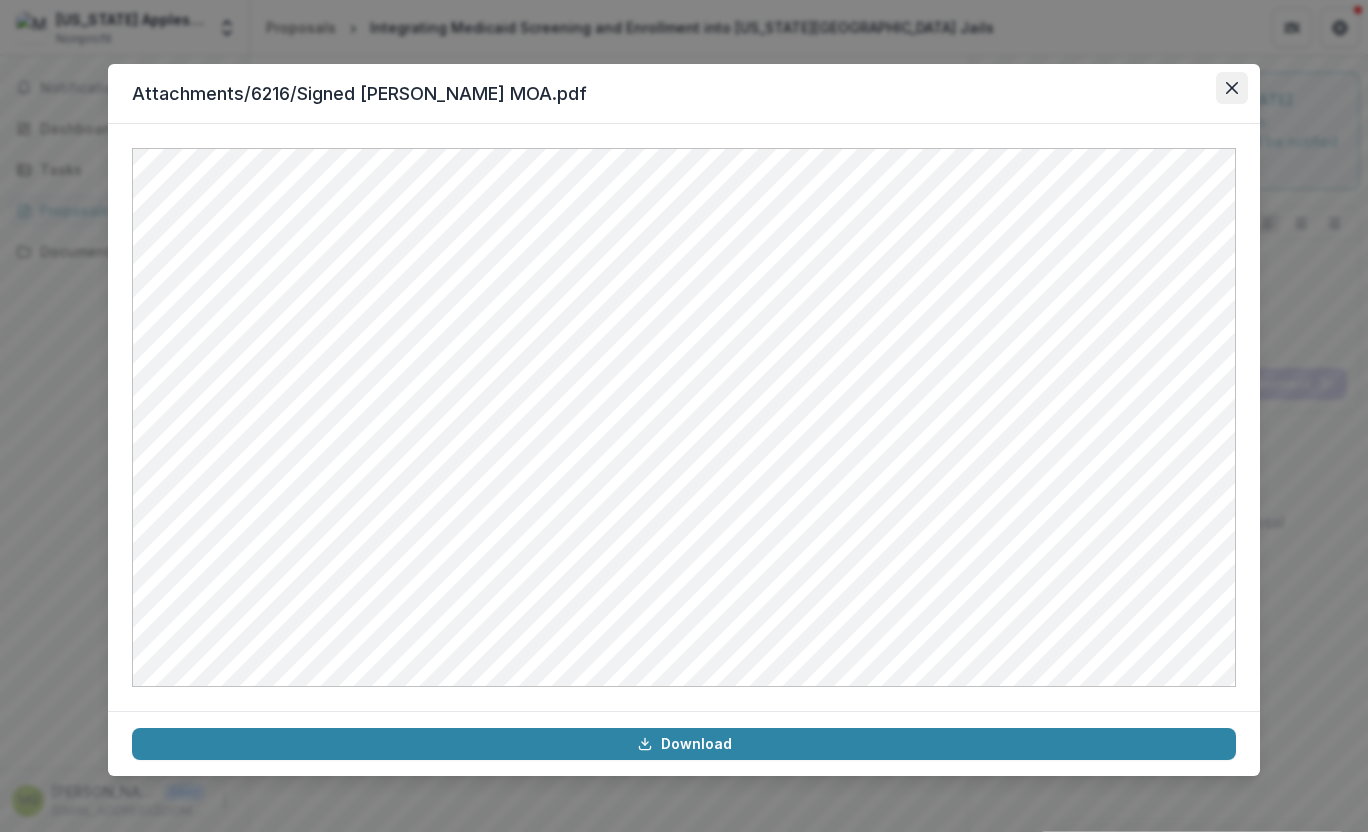 click at bounding box center [1232, 88] 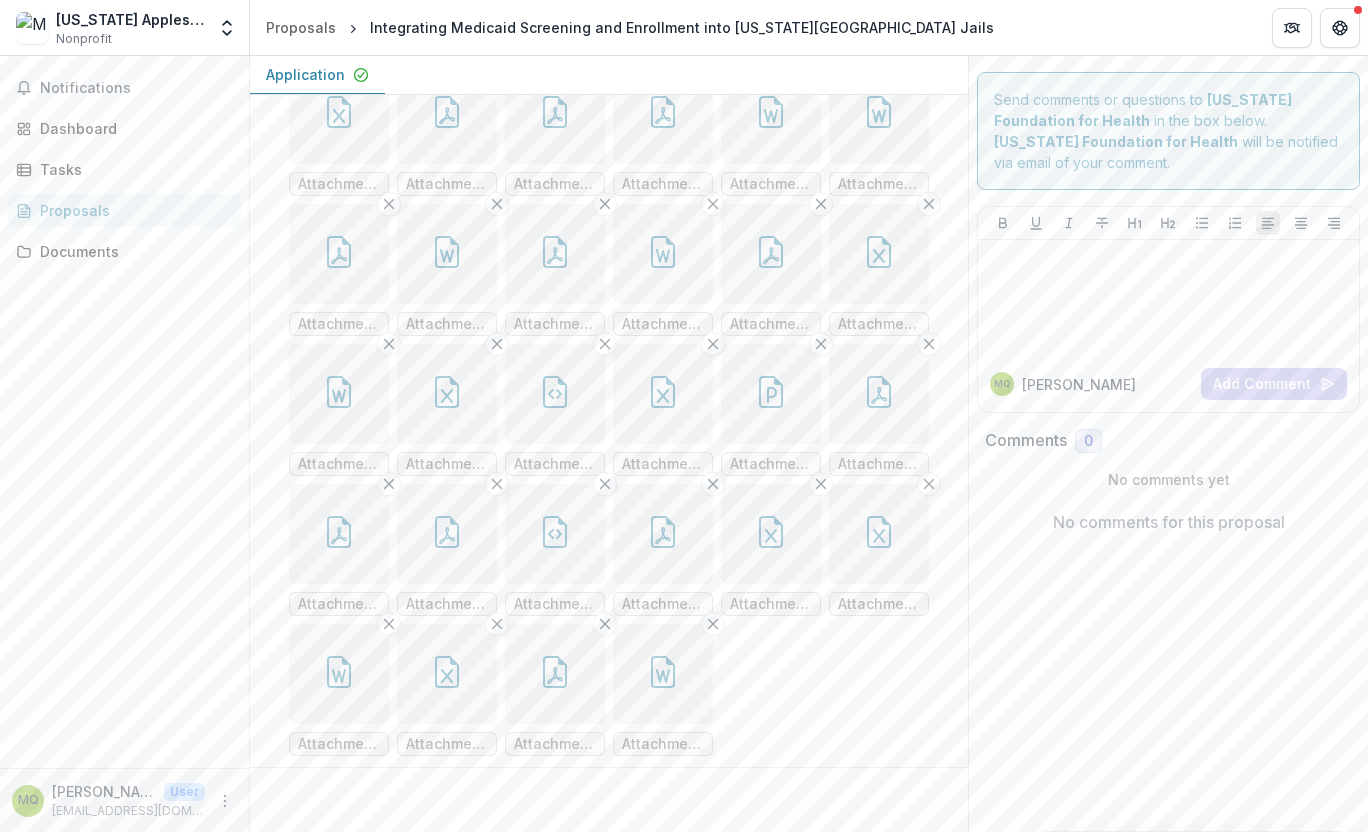 click 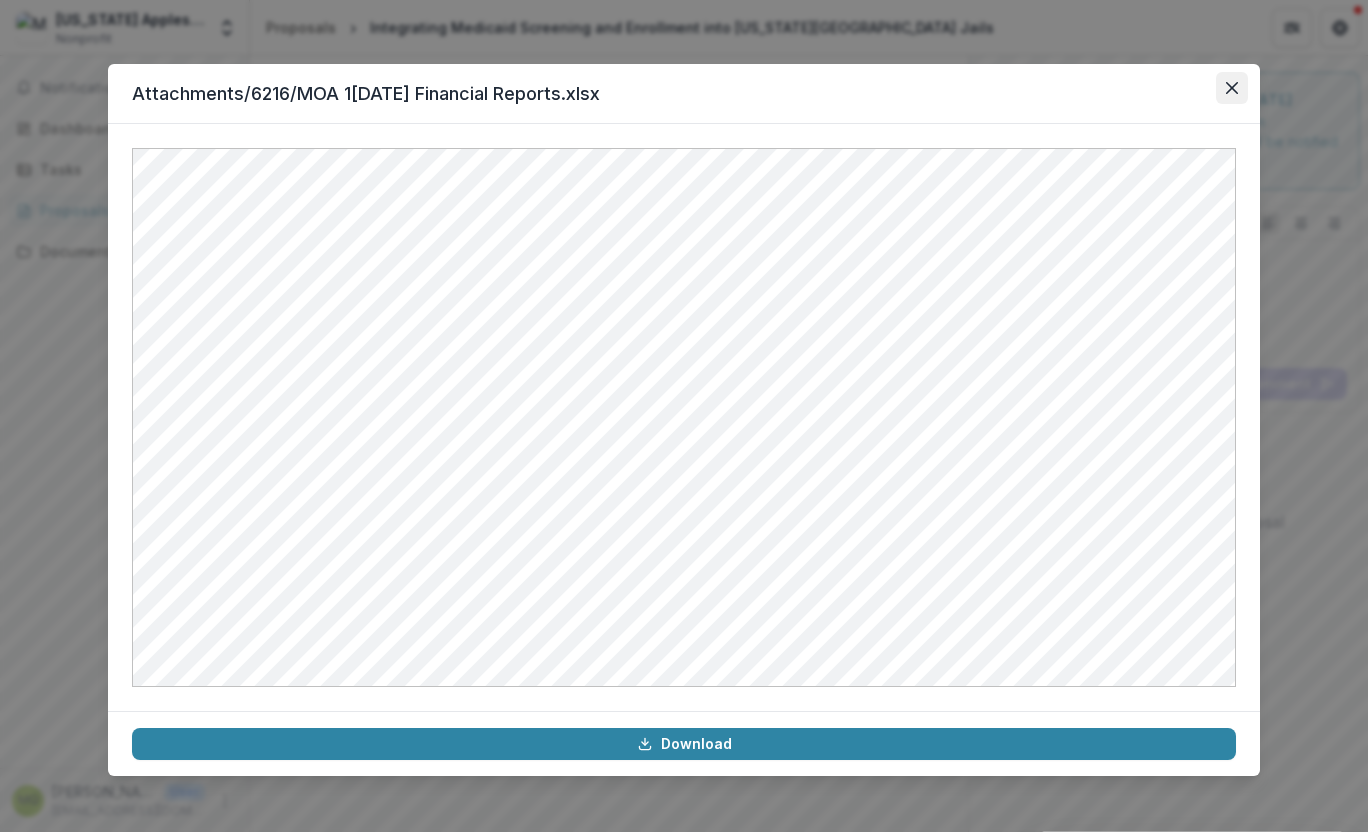 click 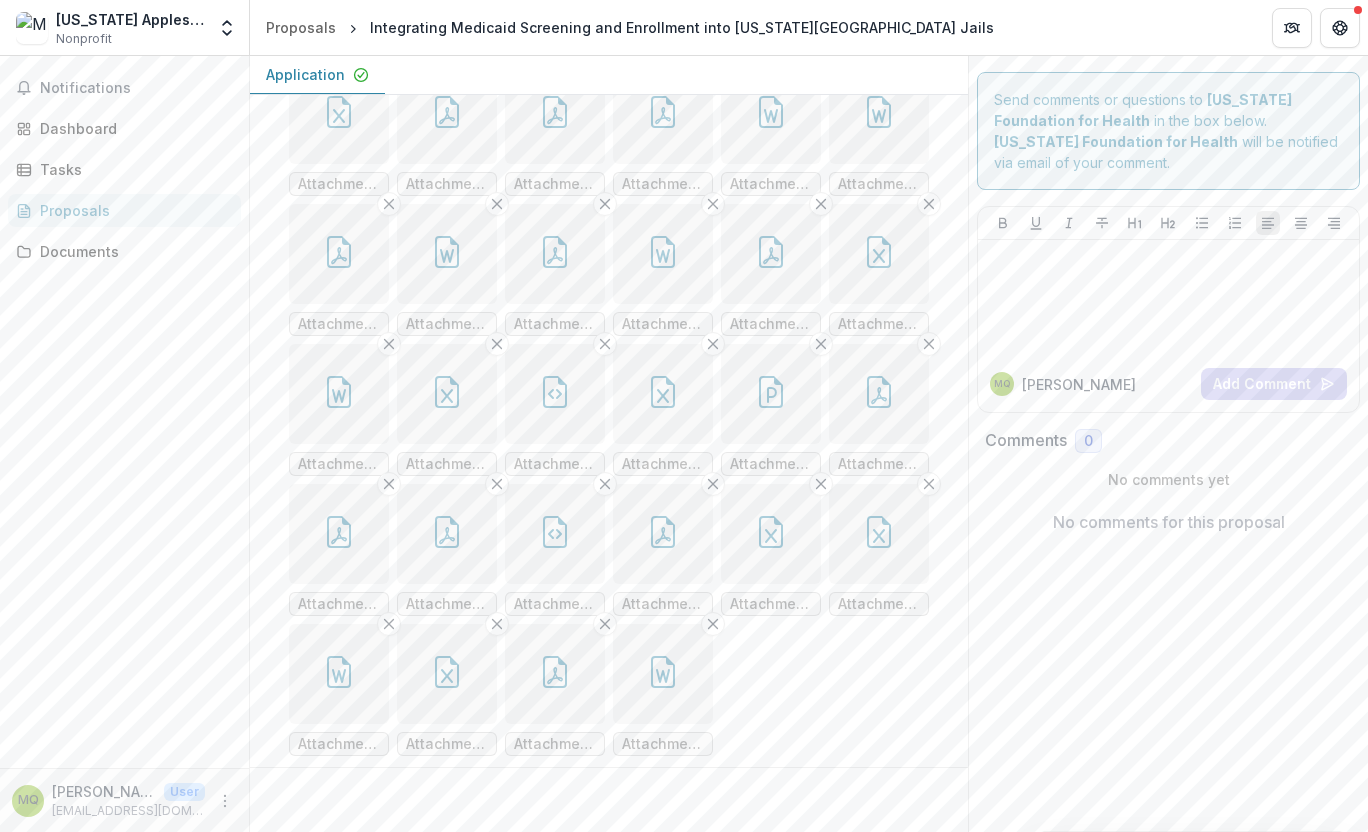 click 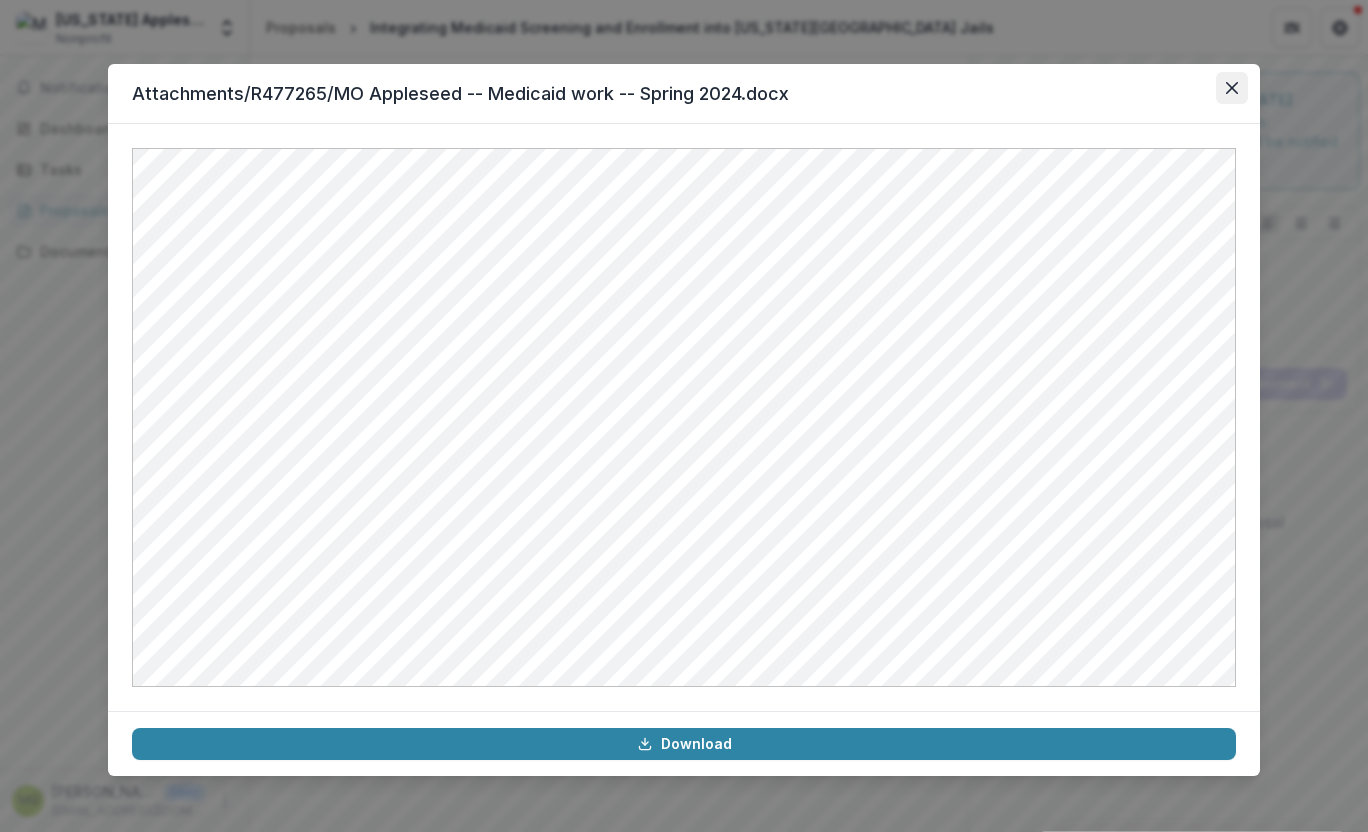 click 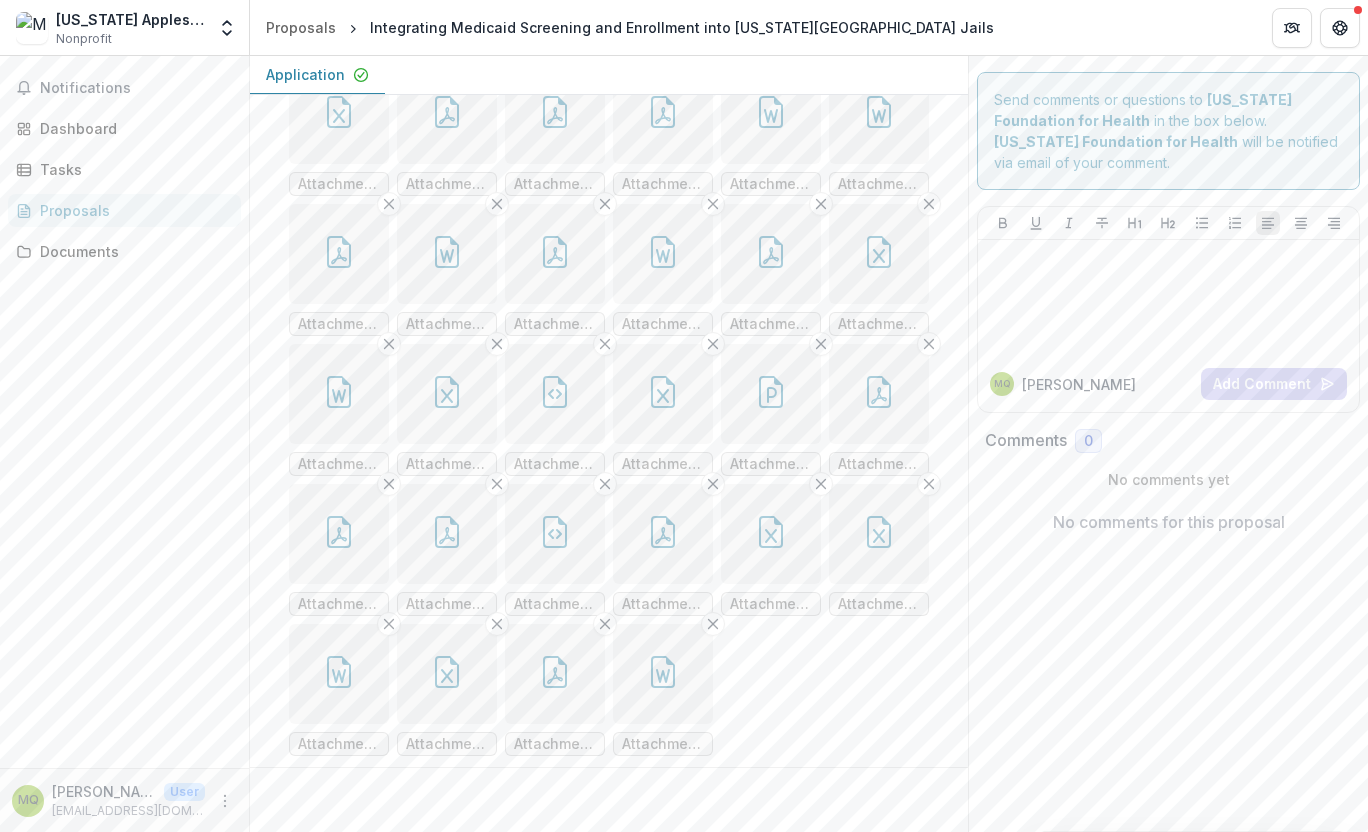 click on "Proposal is no longer editable." at bounding box center (609, -729) 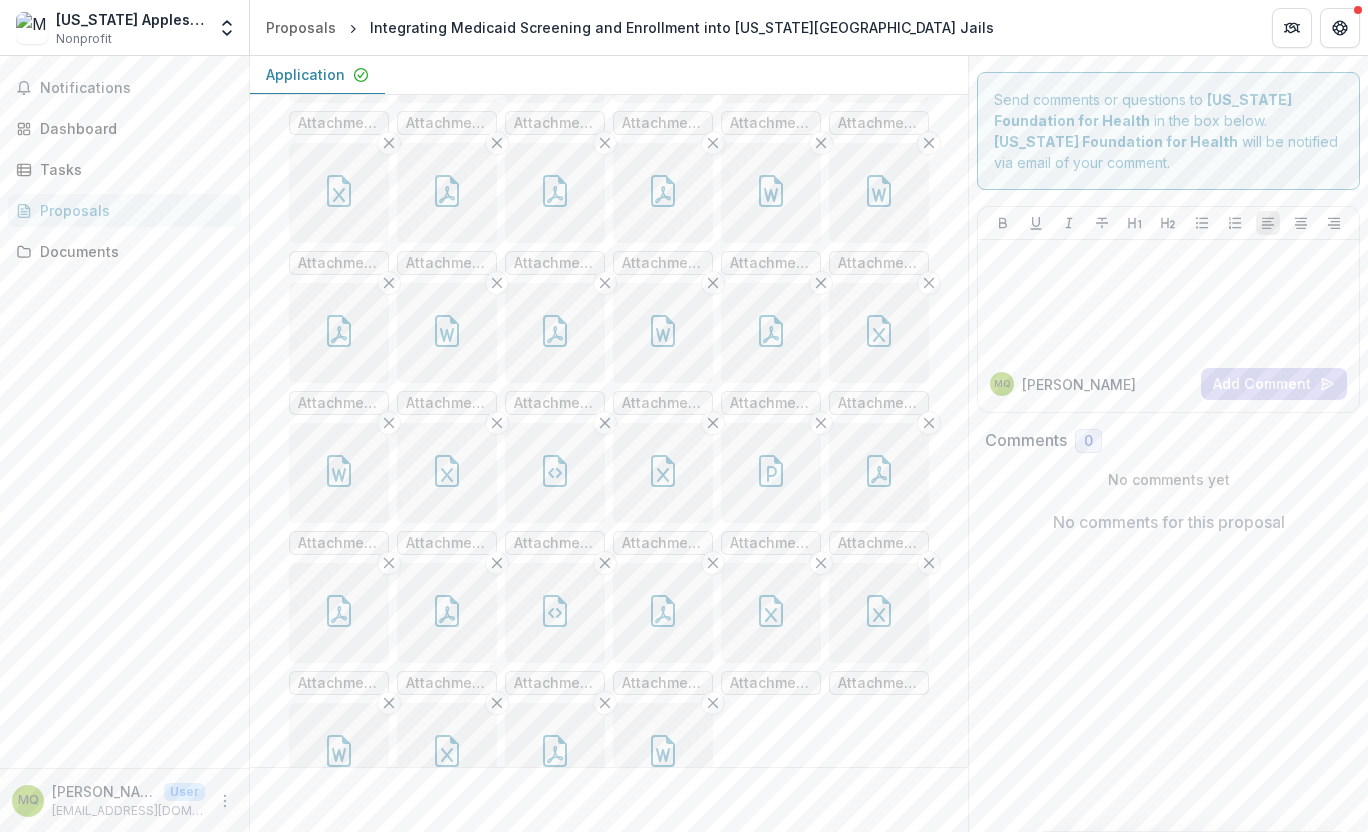 scroll, scrollTop: 1275, scrollLeft: 0, axis: vertical 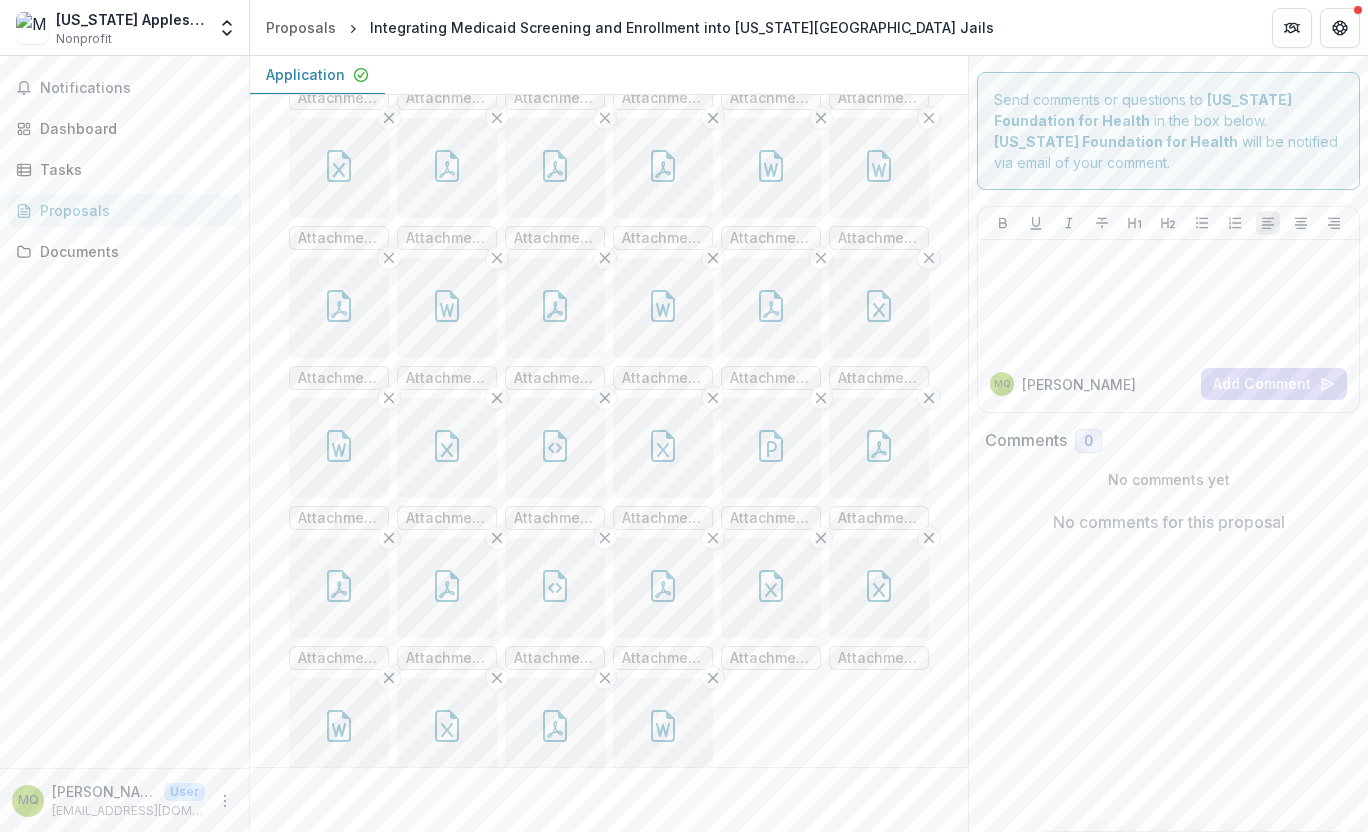 click 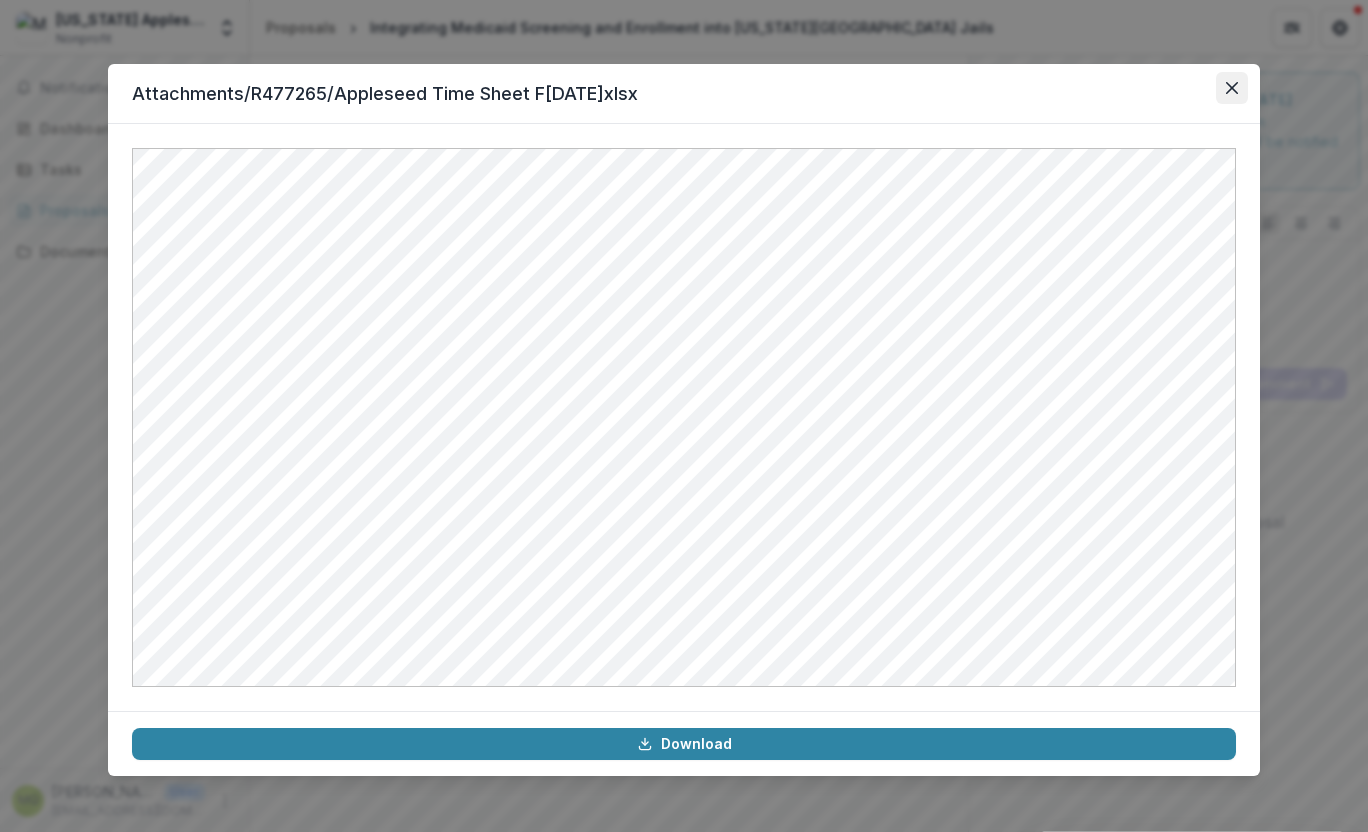 click at bounding box center (1232, 88) 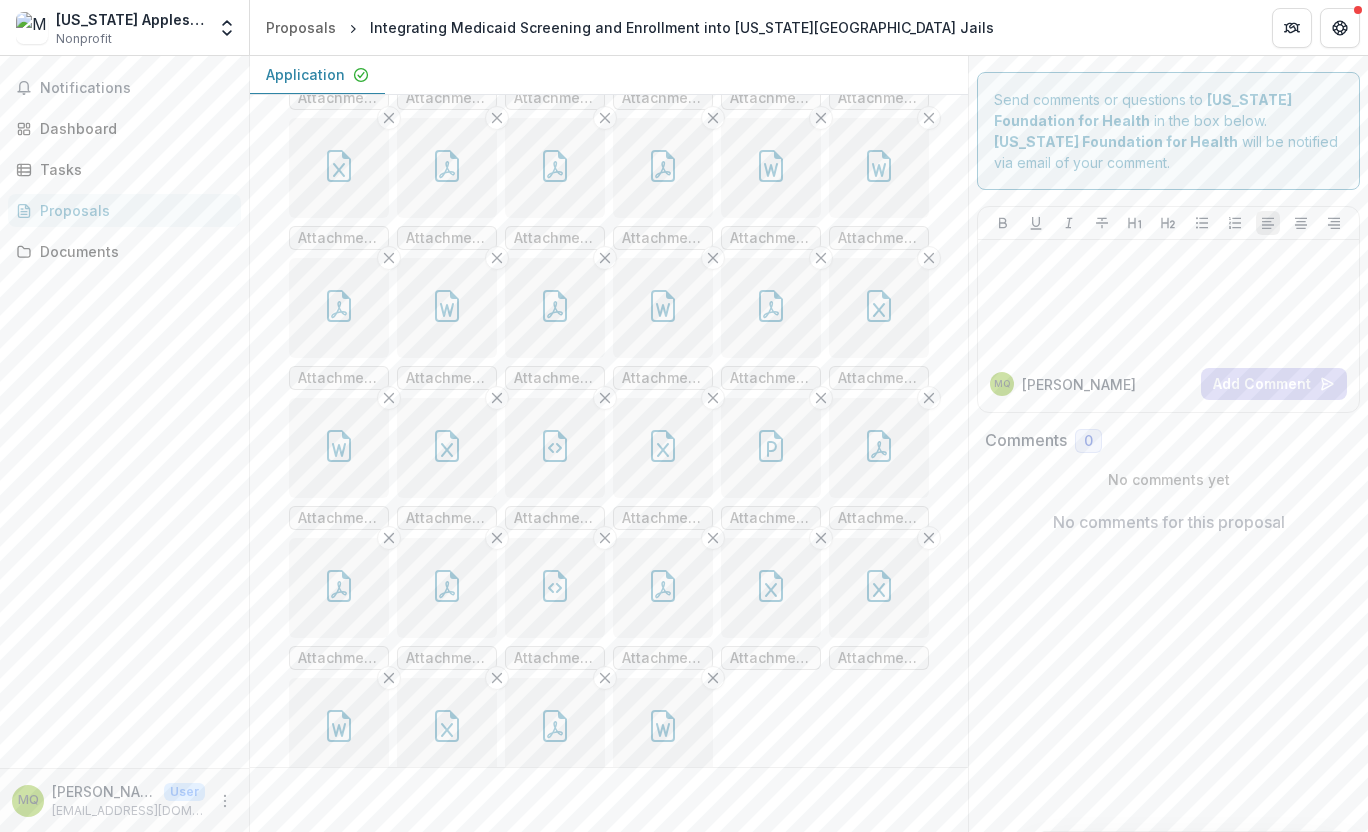 click 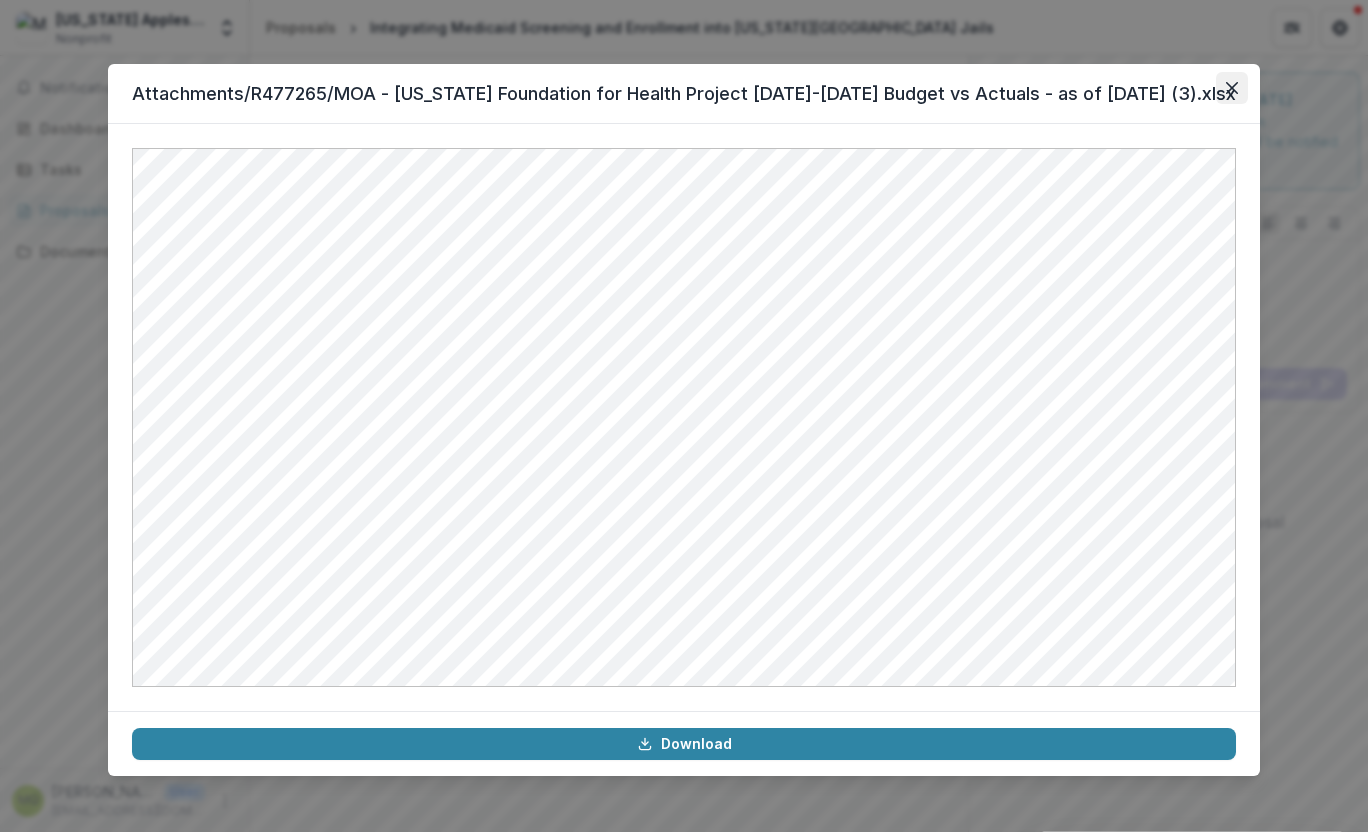 click at bounding box center (1232, 88) 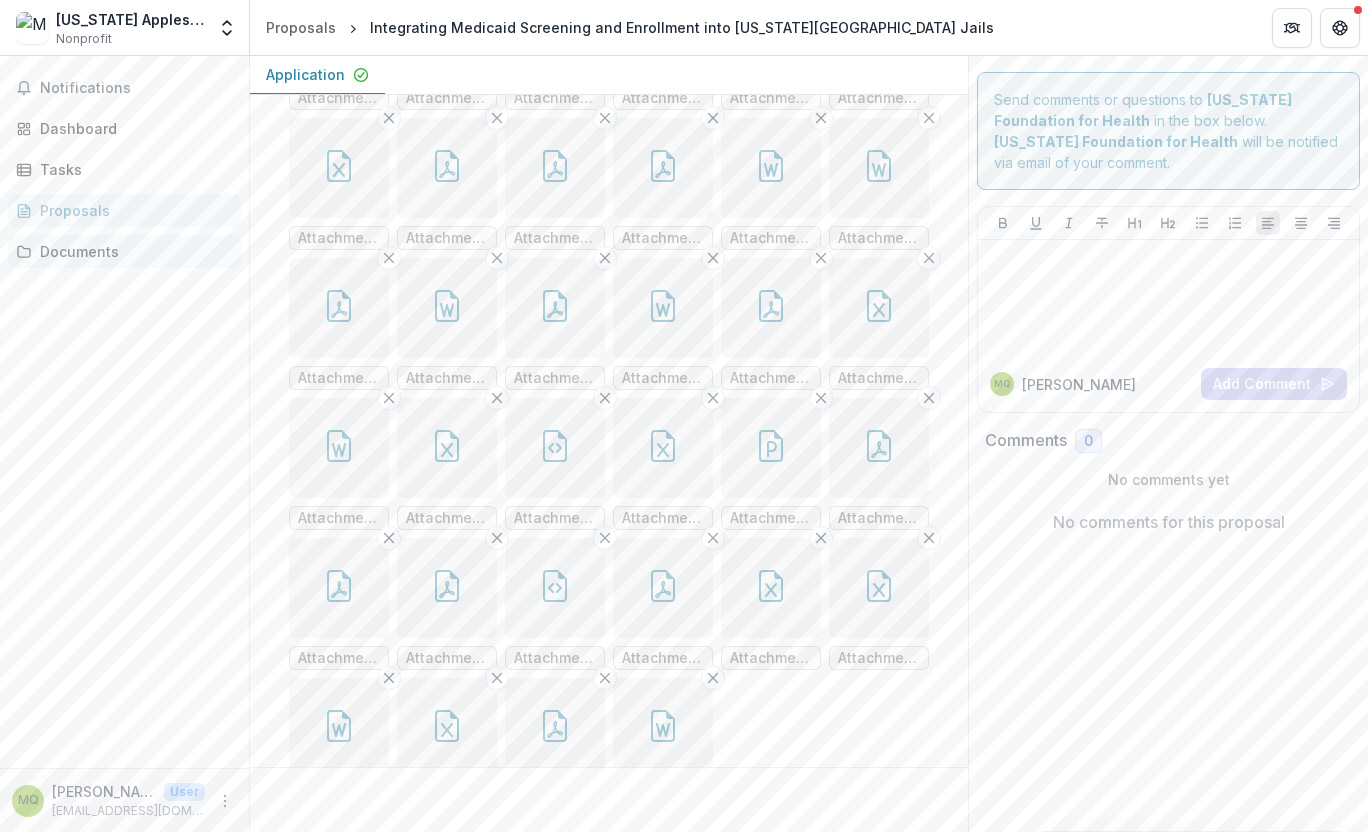 click on "Documents" at bounding box center [132, 251] 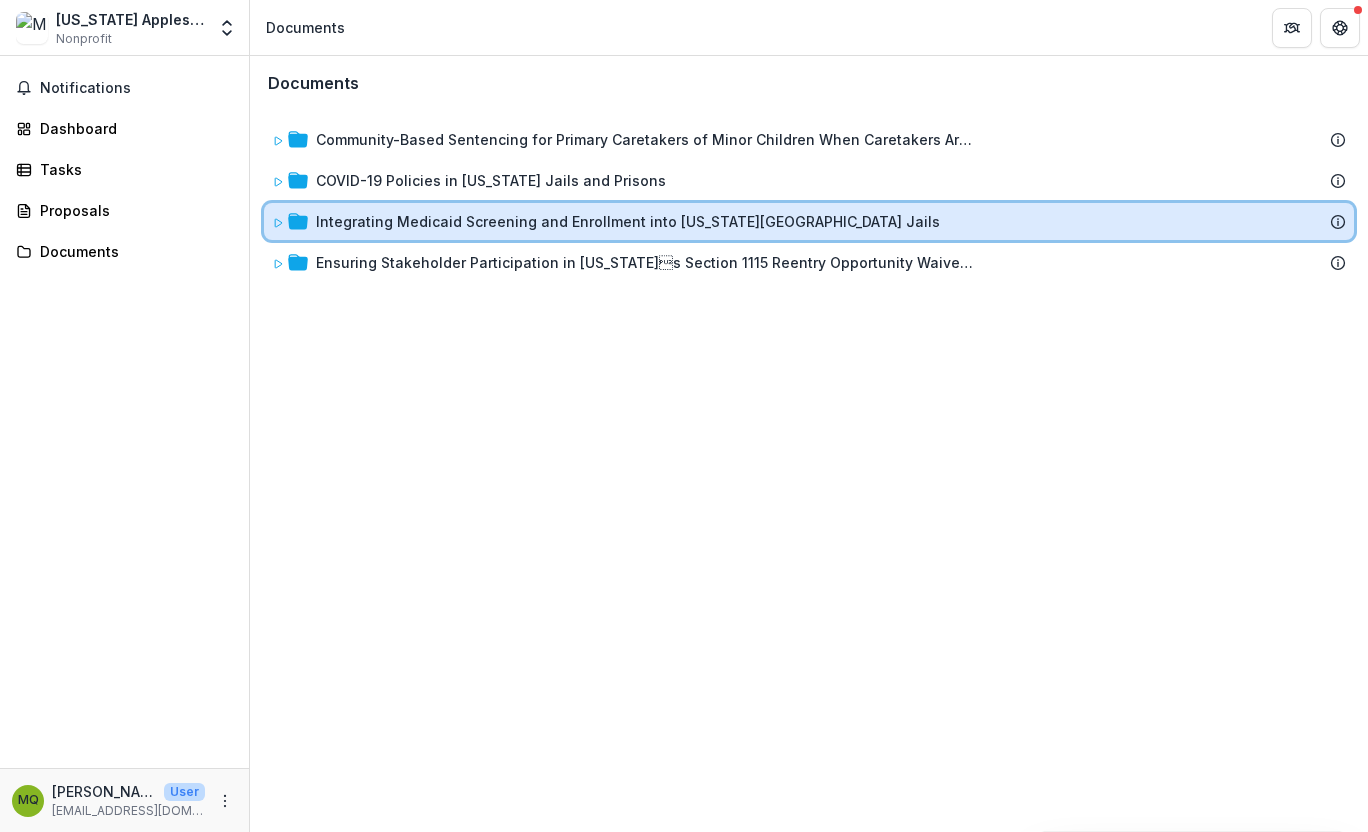 click 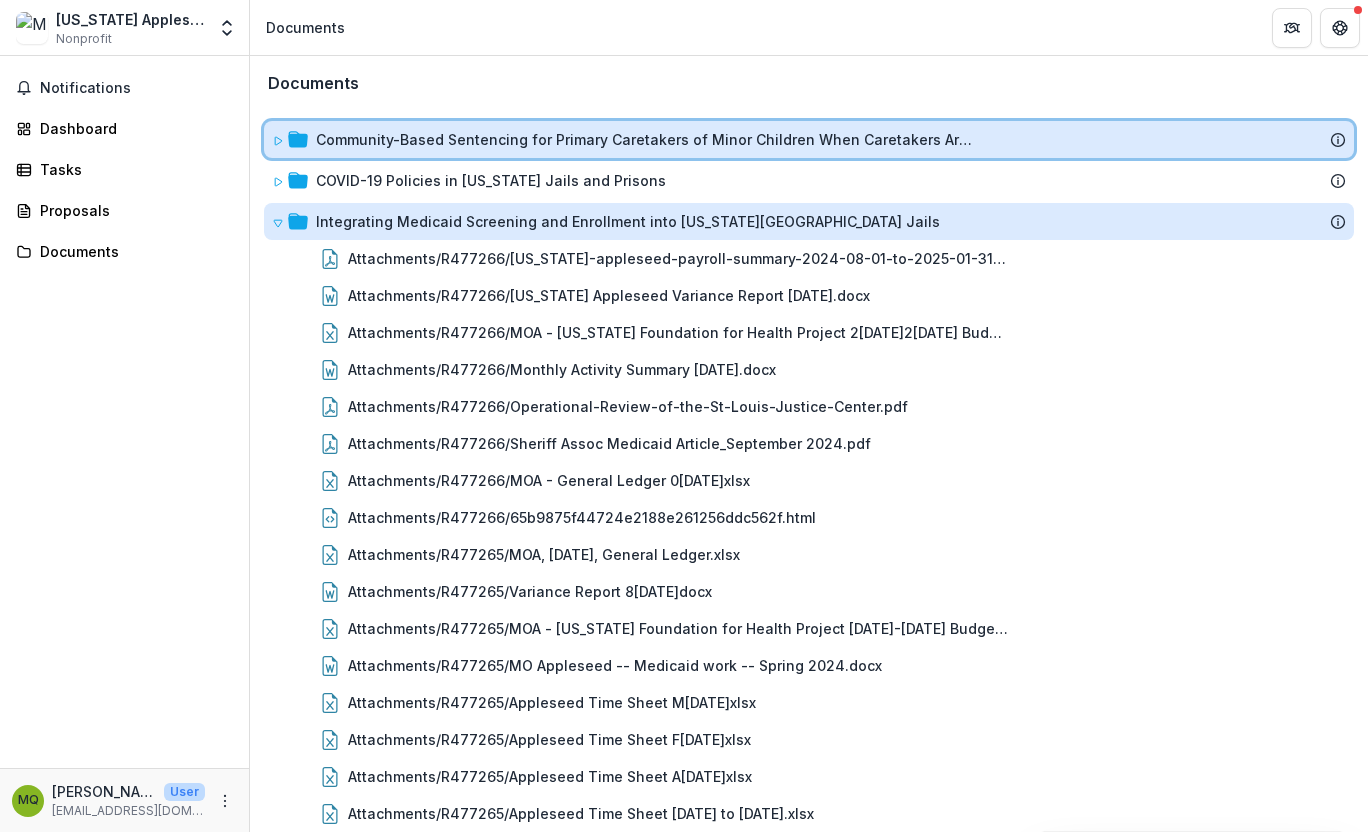 click 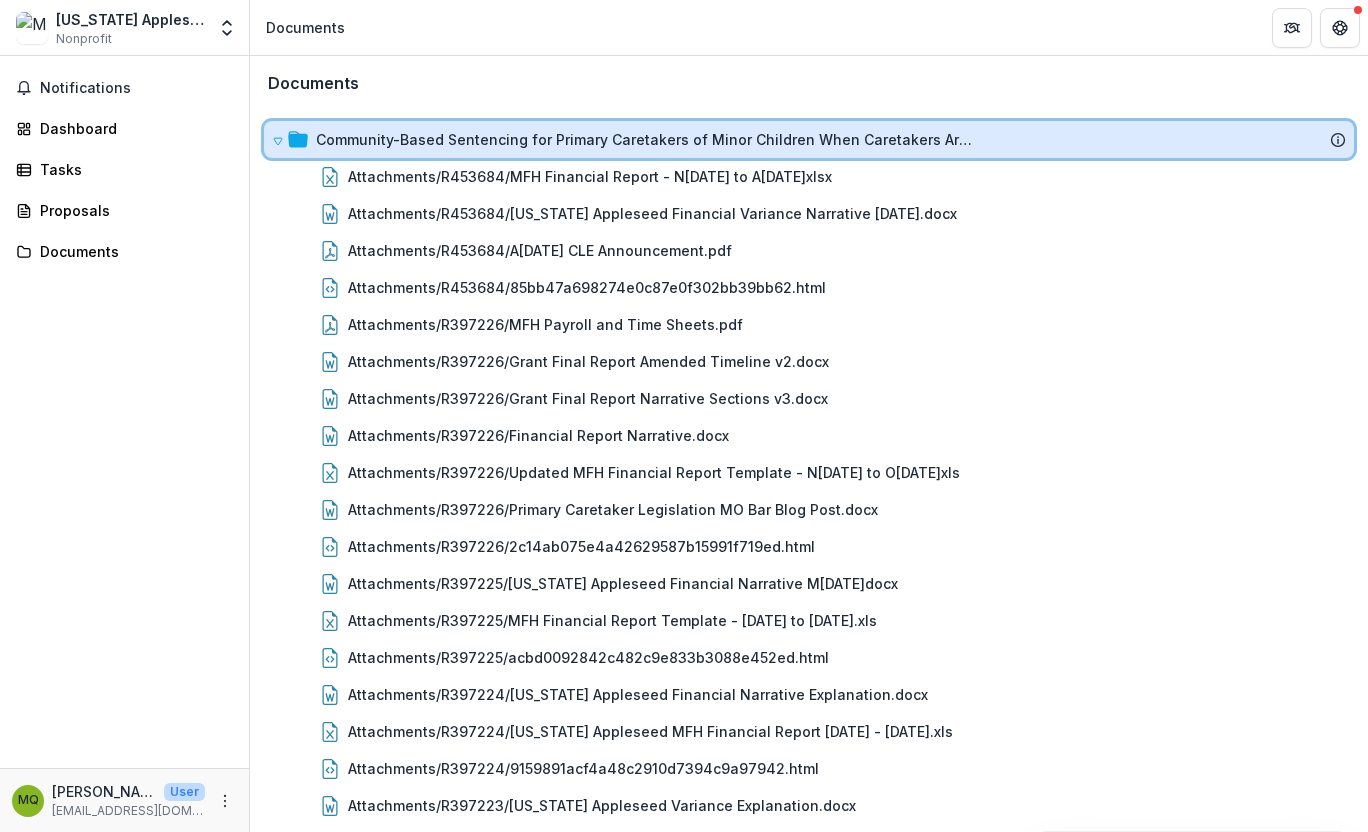 click 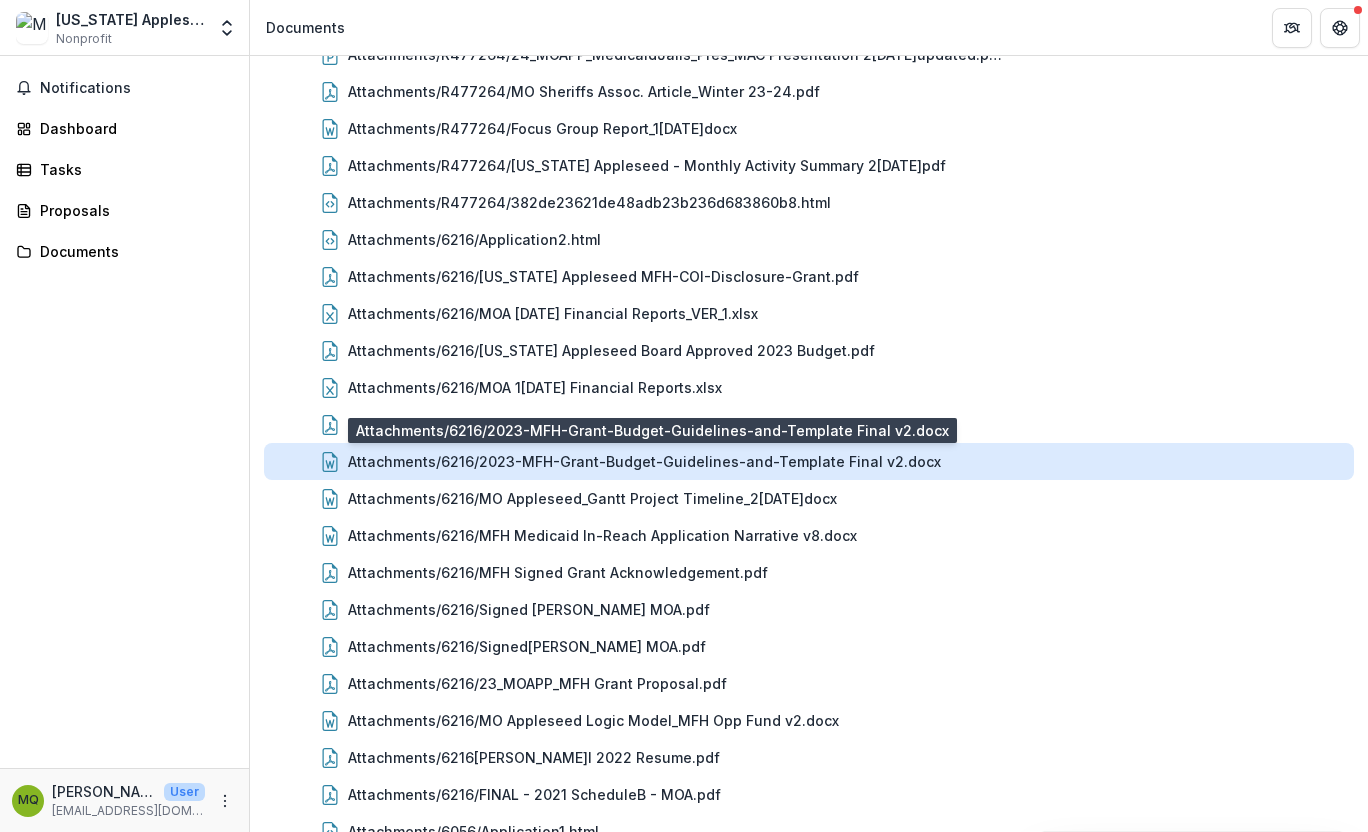 scroll, scrollTop: 1387, scrollLeft: 0, axis: vertical 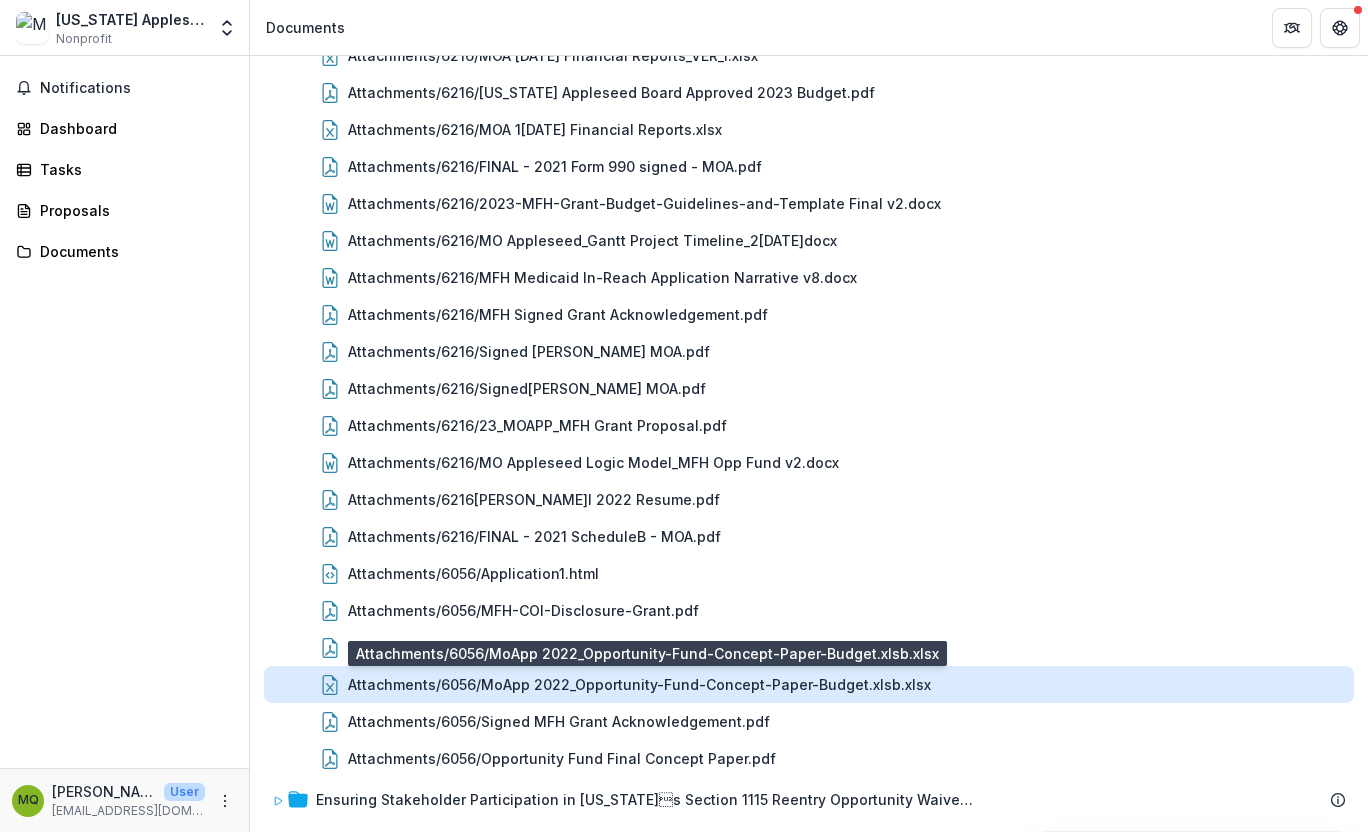 click on "Attachments/6056/MoApp 2022_Opportunity-Fund-Concept-Paper-Budget.xlsb.xlsx" at bounding box center [639, 684] 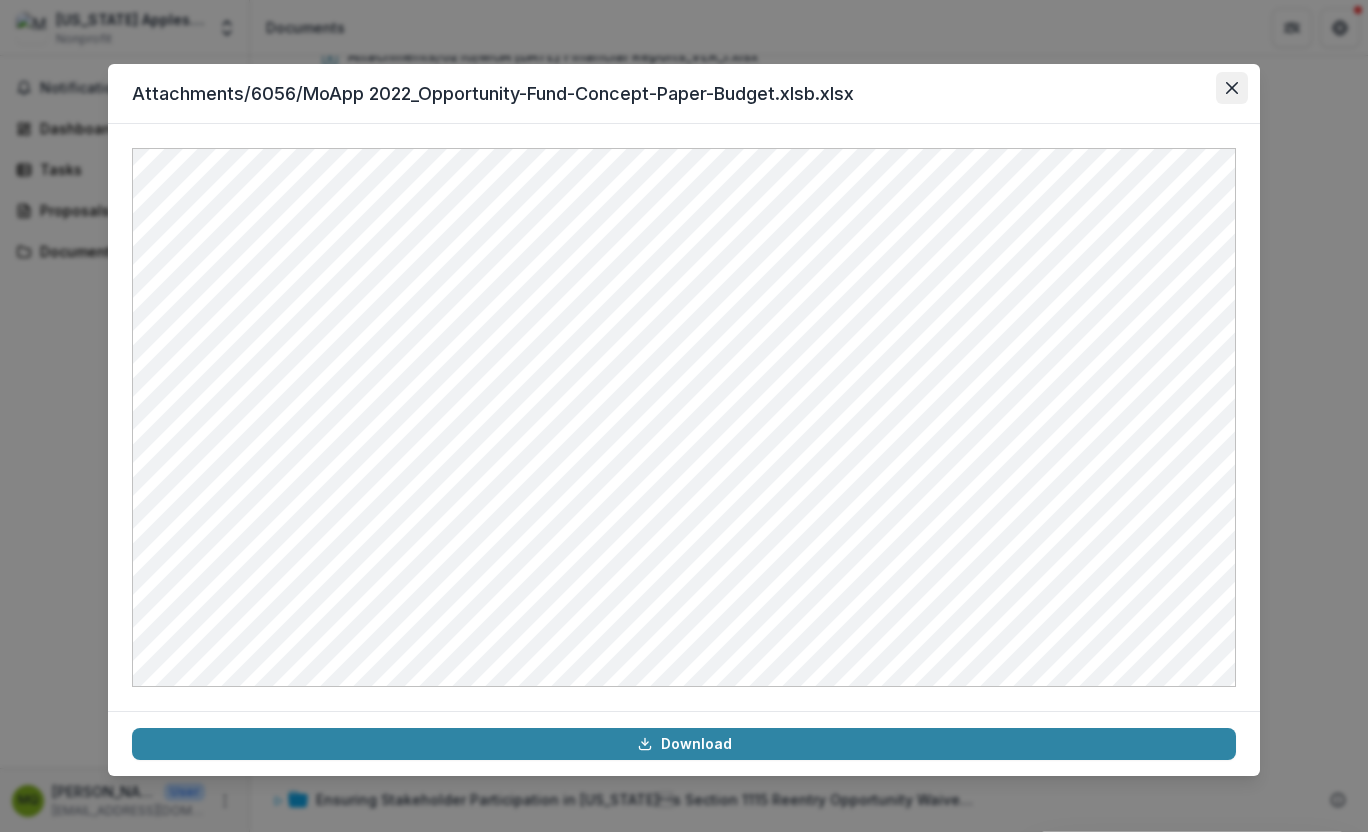 click 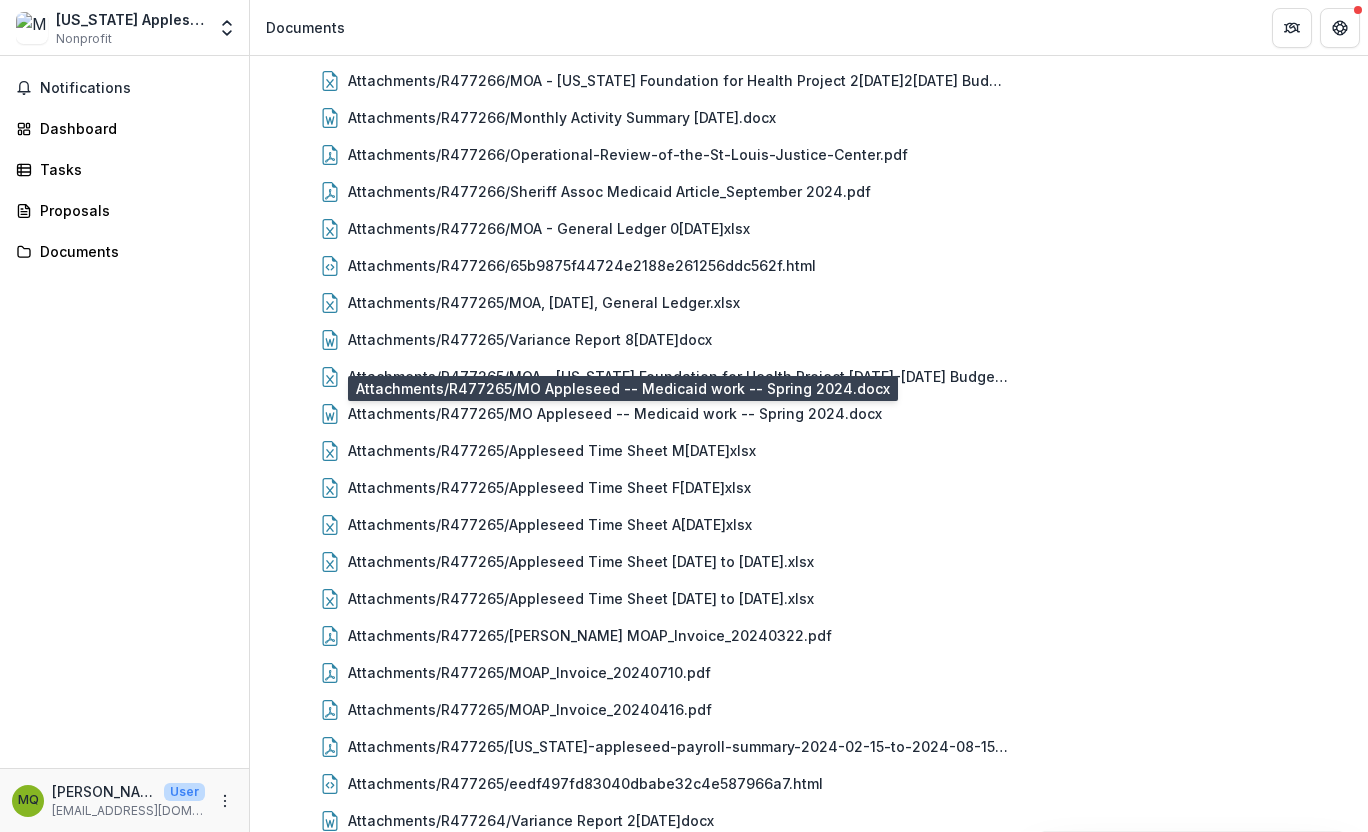 scroll, scrollTop: 0, scrollLeft: 0, axis: both 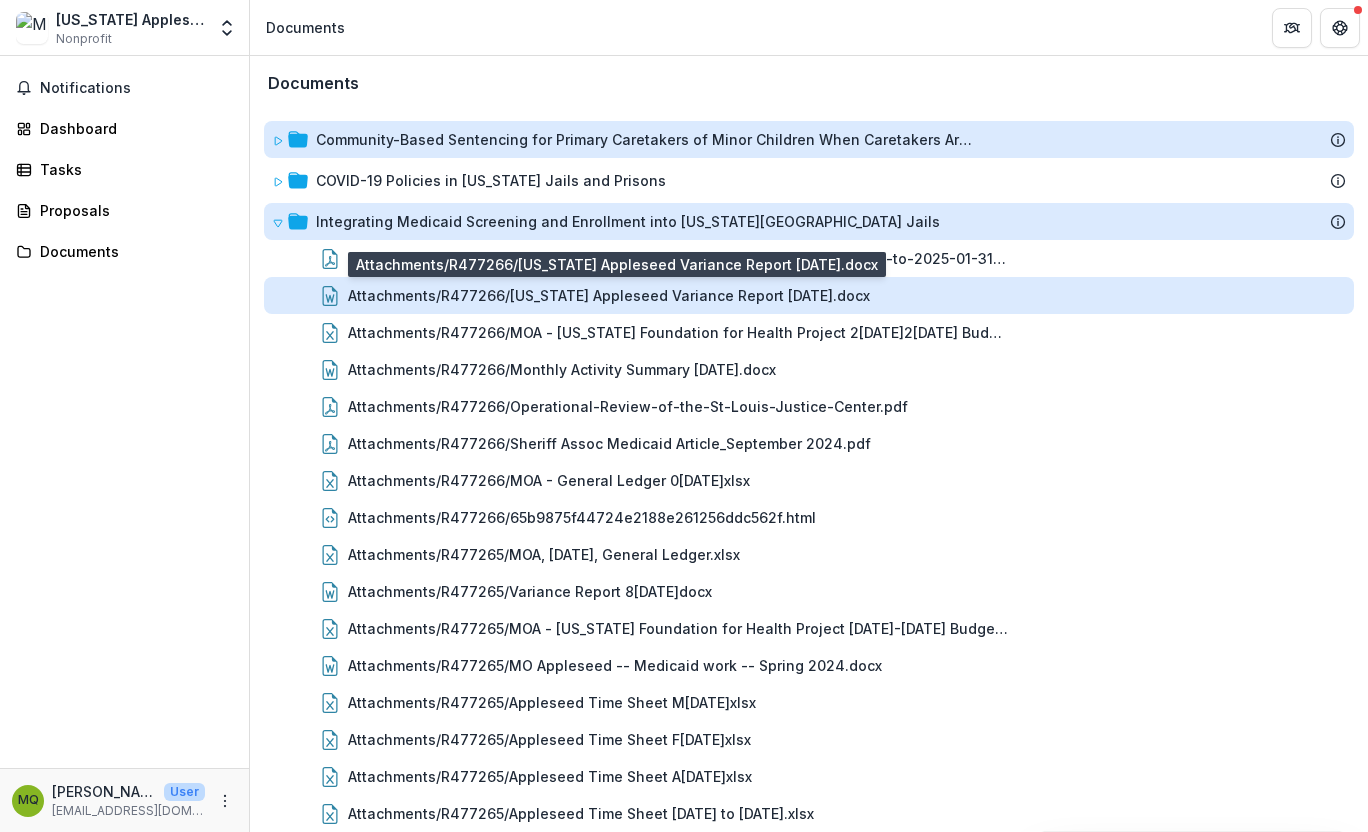 click on "Attachments/R477266/[US_STATE] Appleseed Variance Report [DATE].docx" at bounding box center [609, 295] 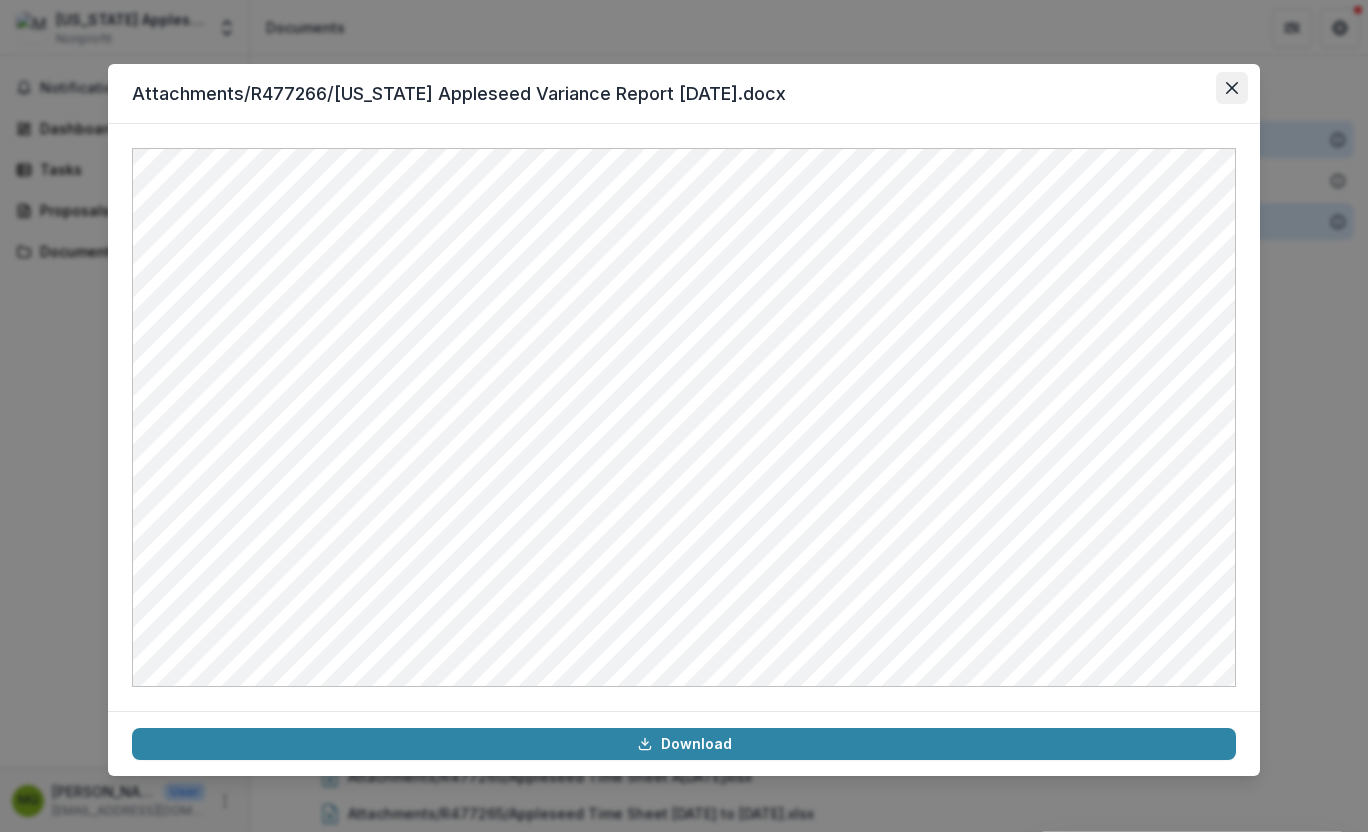 click at bounding box center (1232, 88) 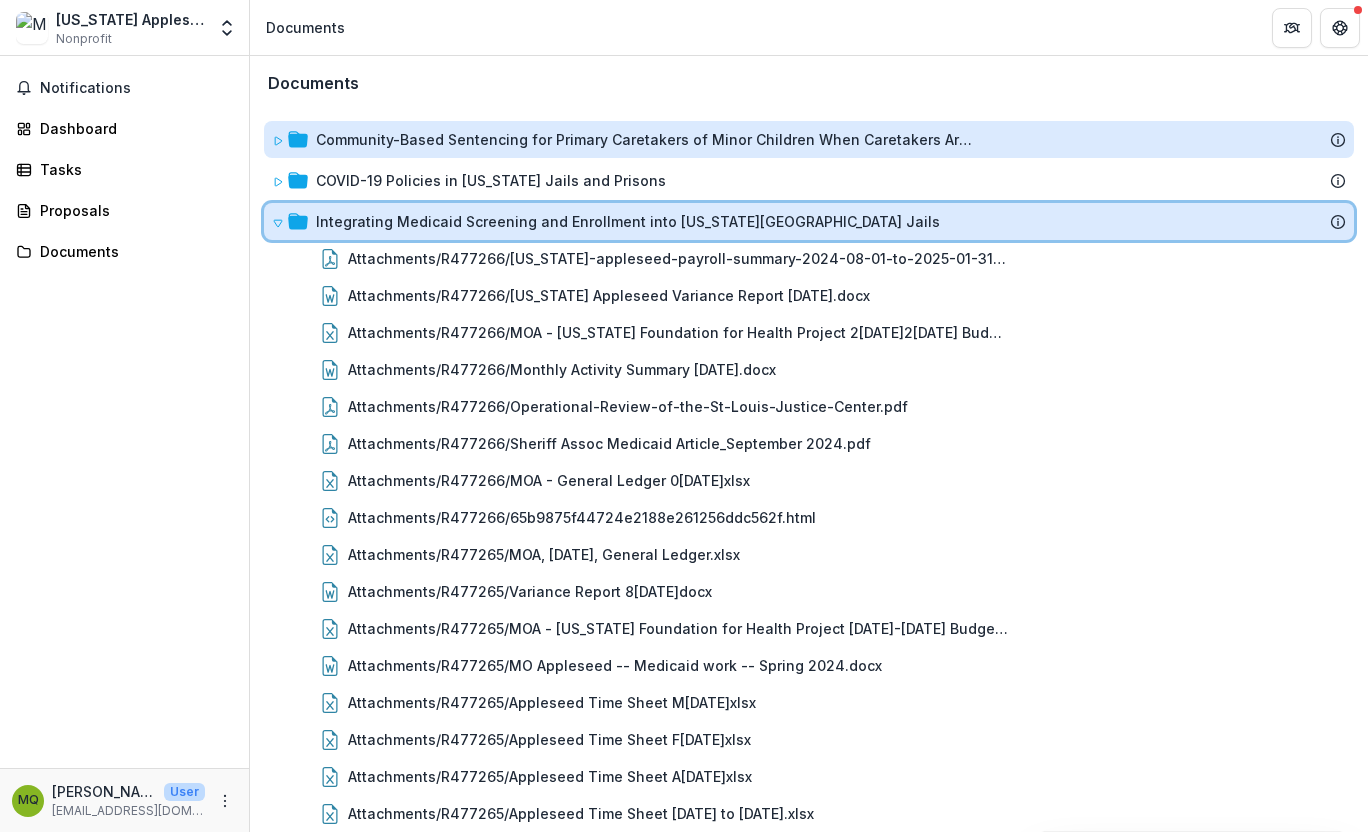 click 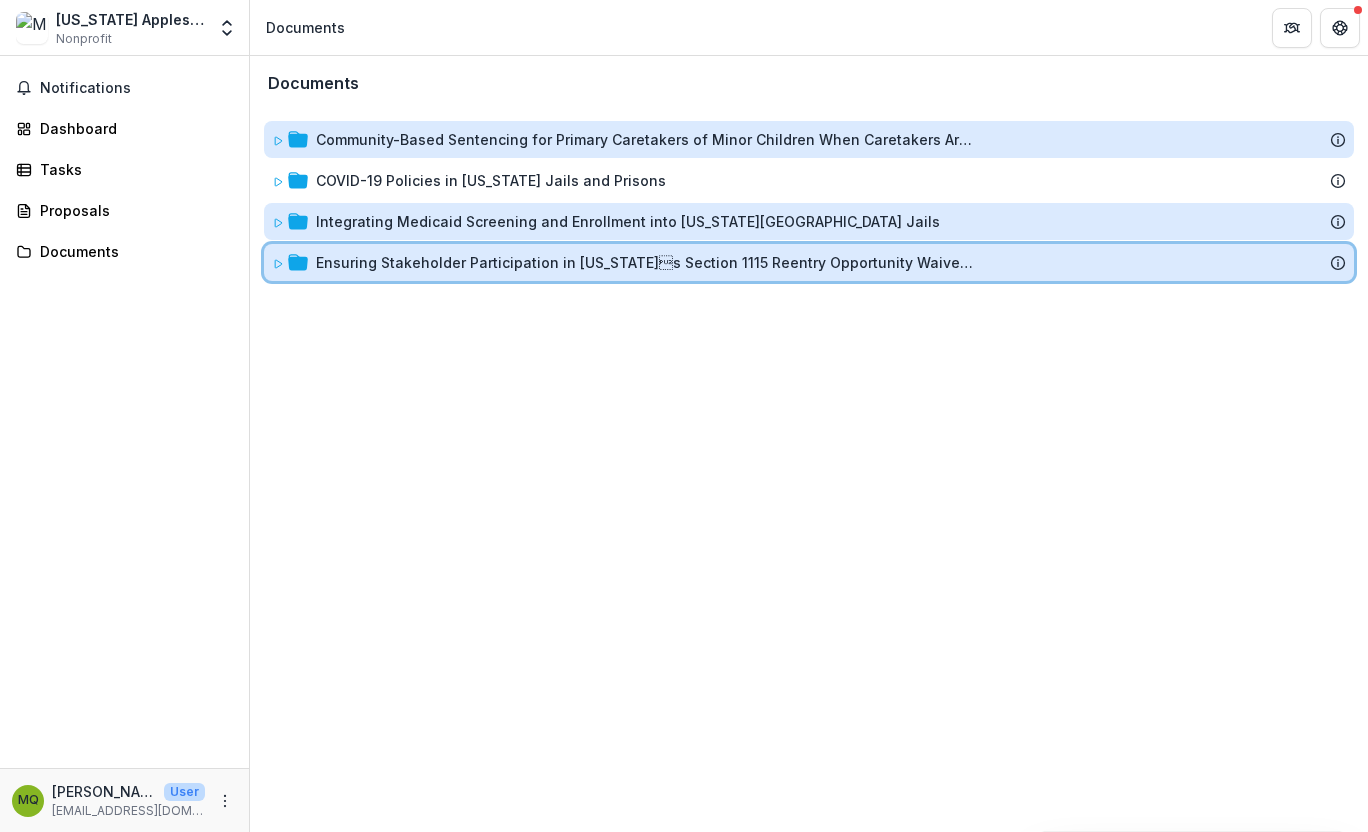 click 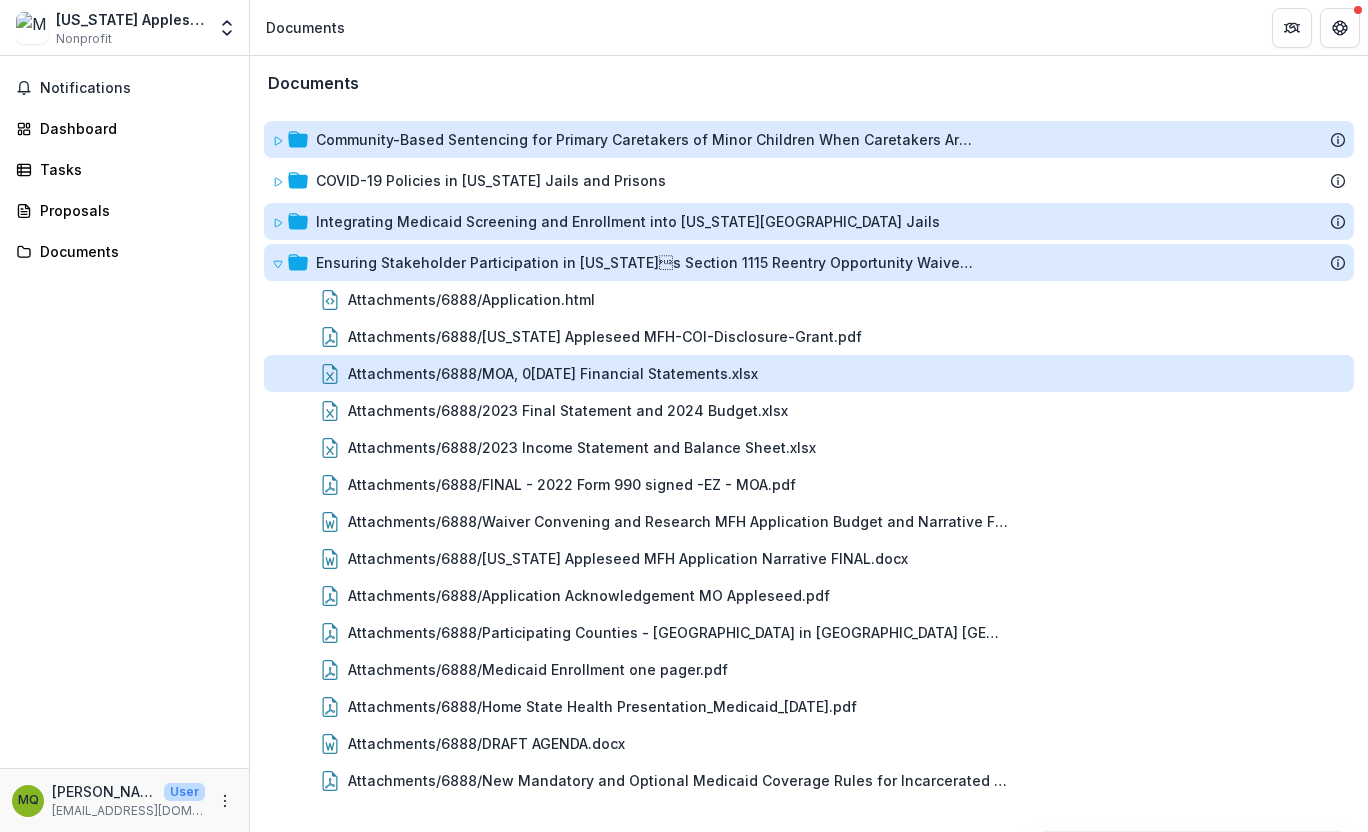 click on "Attachments/6888/MOA, 0[DATE] Financial Statements.xlsx" at bounding box center (553, 373) 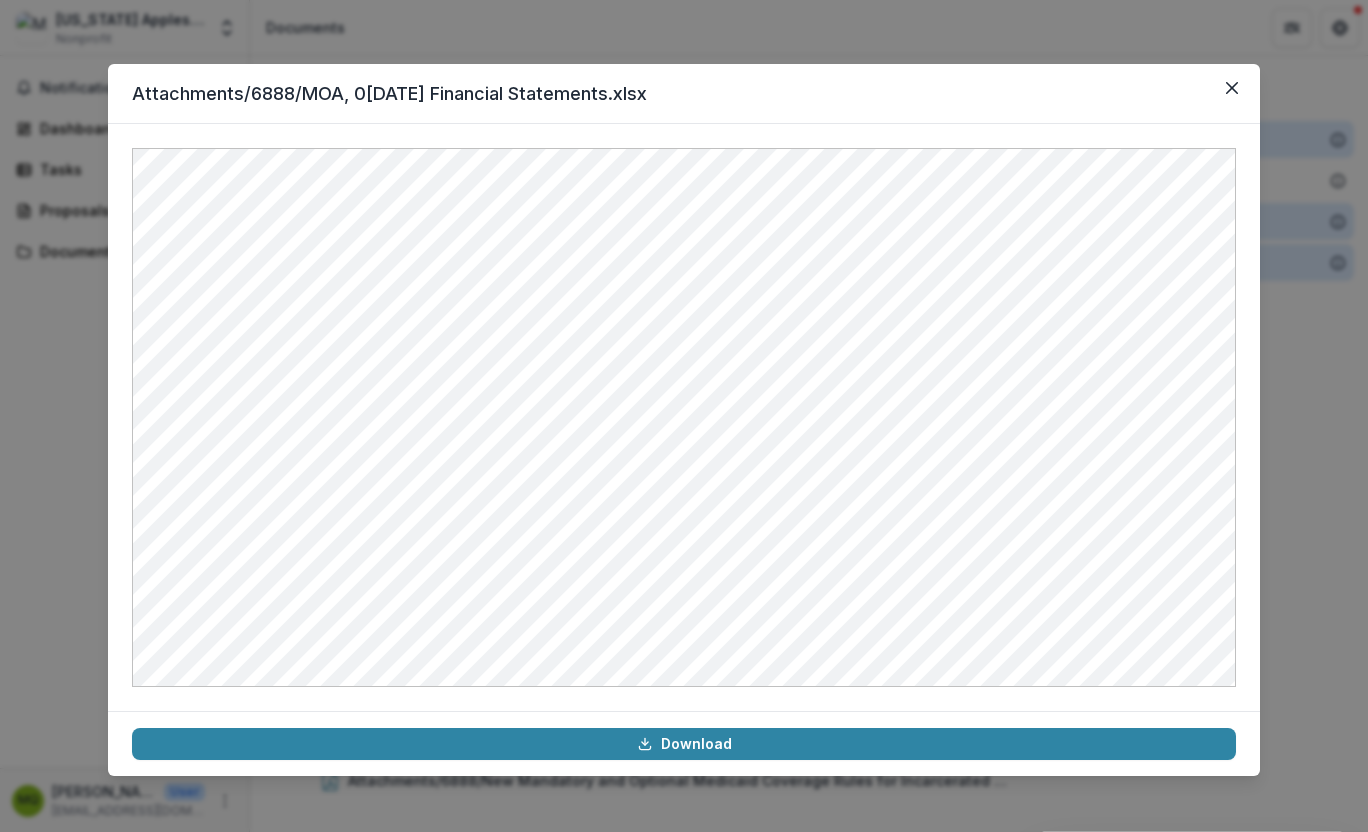 click on "Attachments/6888/MOA, [DATE], Financial Statements.xlsx Download" at bounding box center (684, 416) 